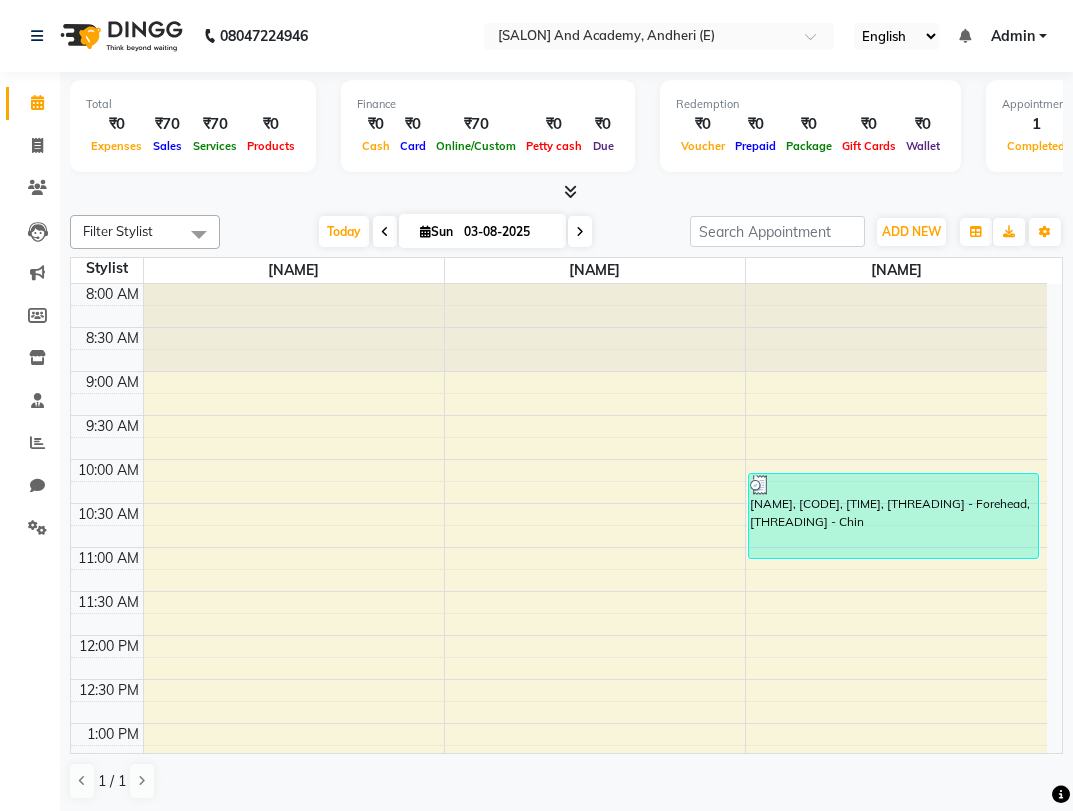 scroll, scrollTop: 0, scrollLeft: 0, axis: both 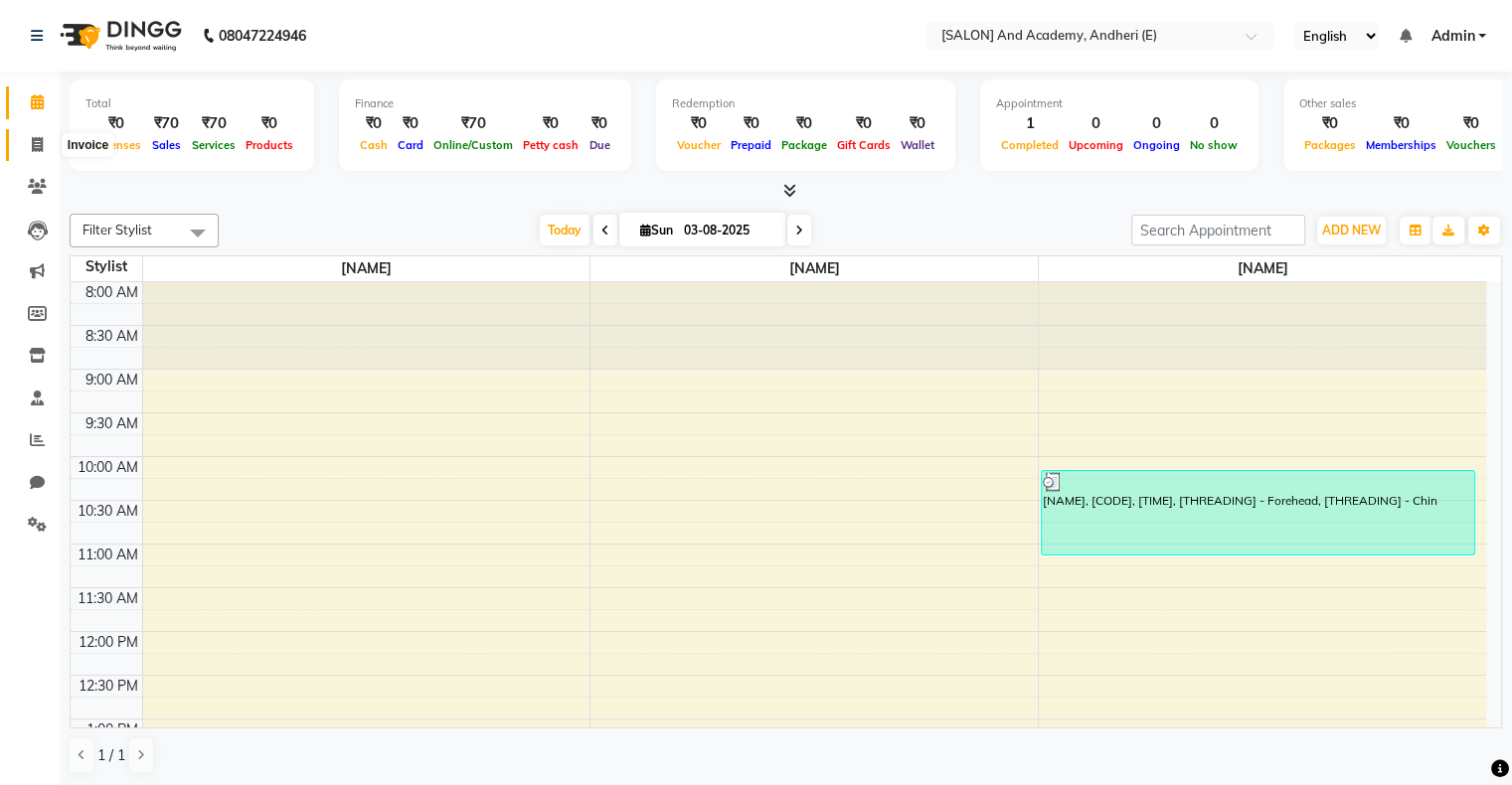 click 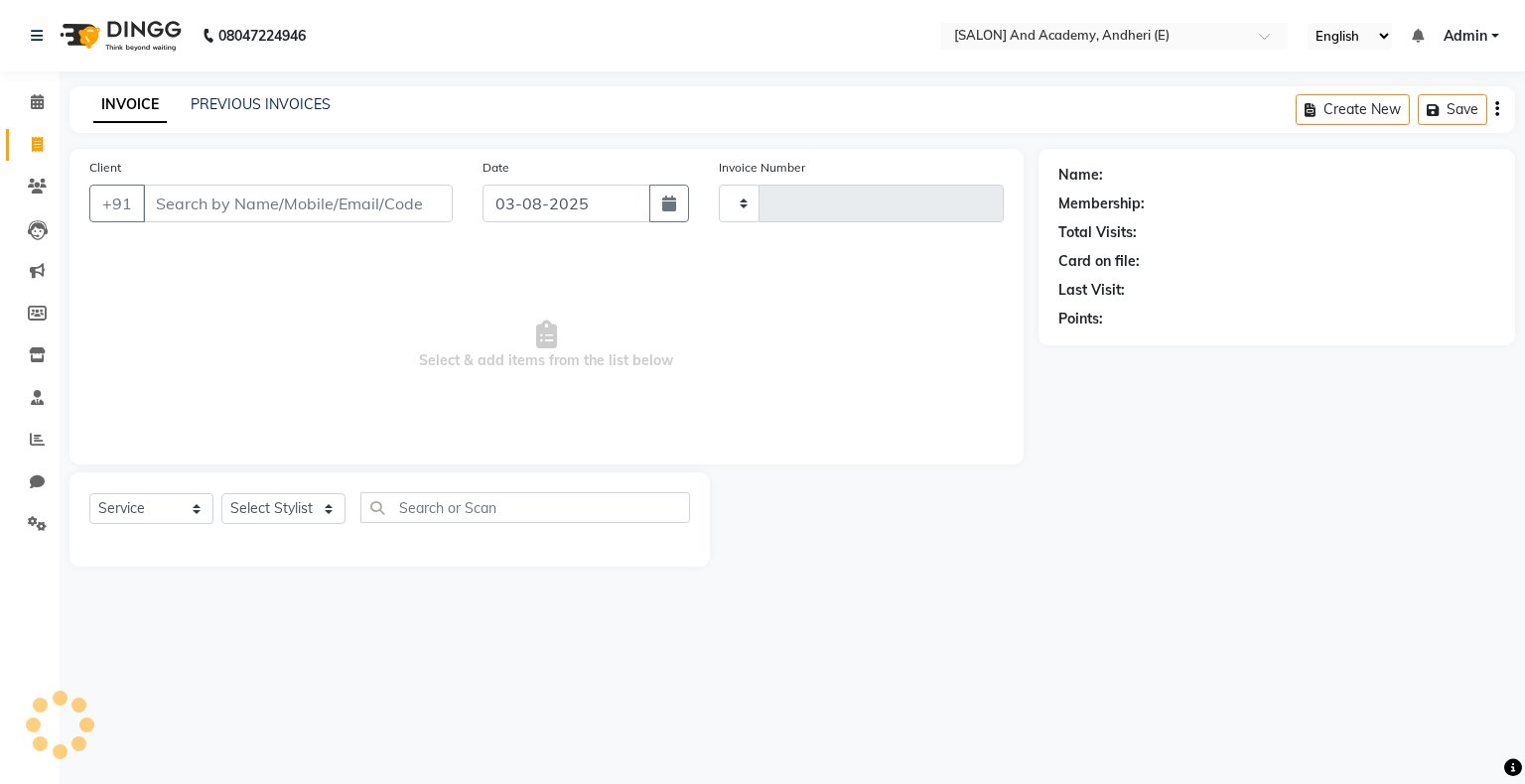 type on "0237" 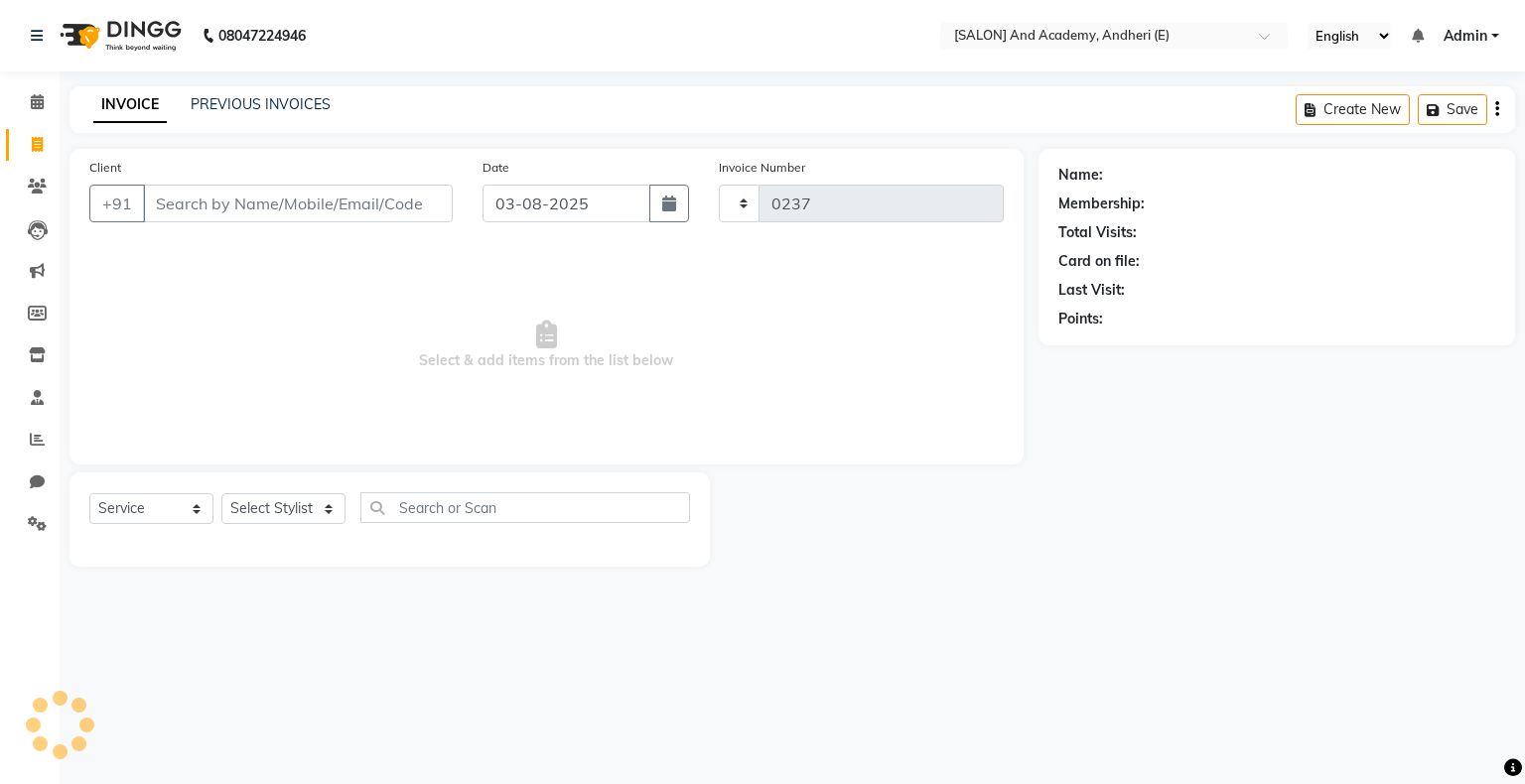 select on "8203" 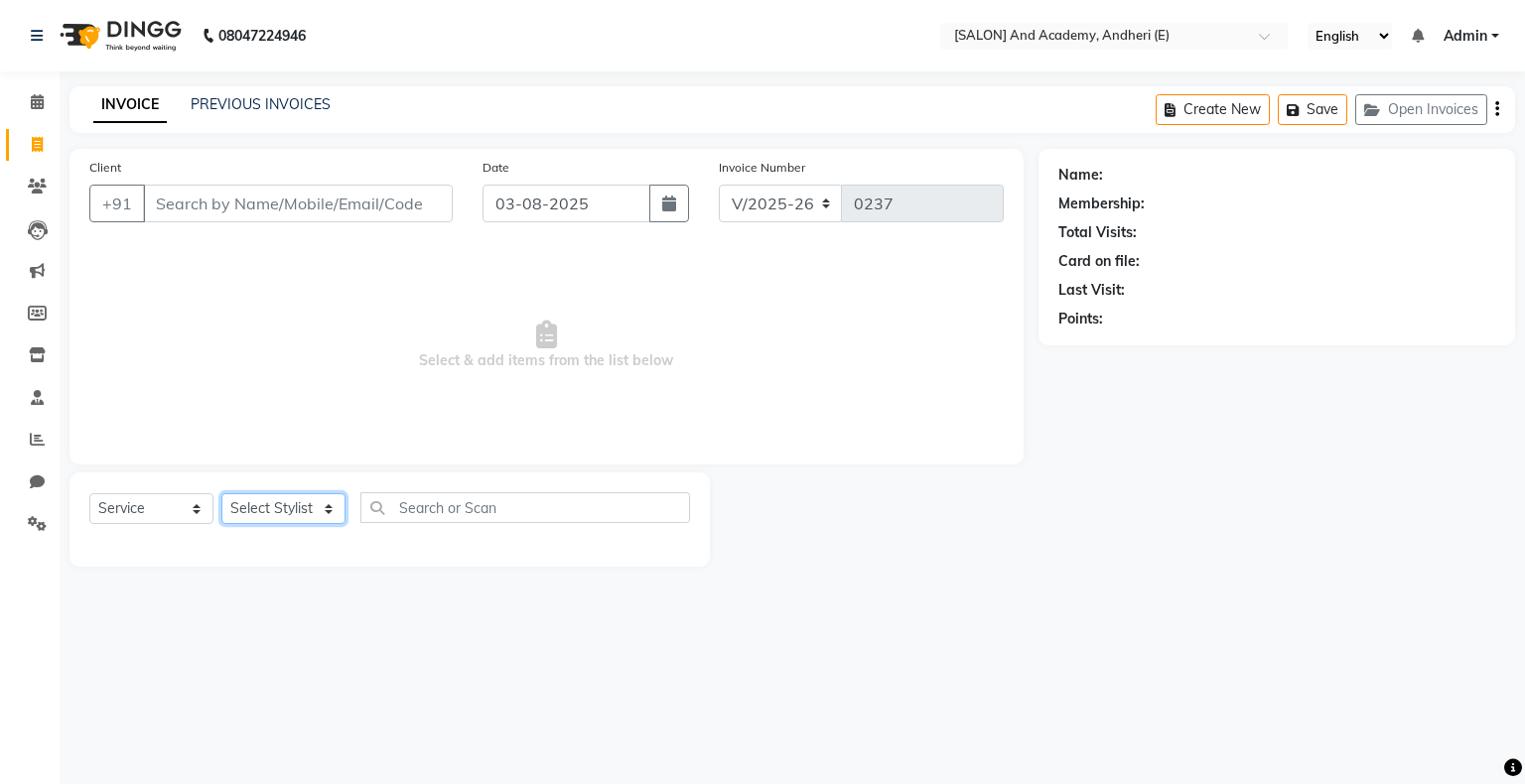 click on "Select Stylist" 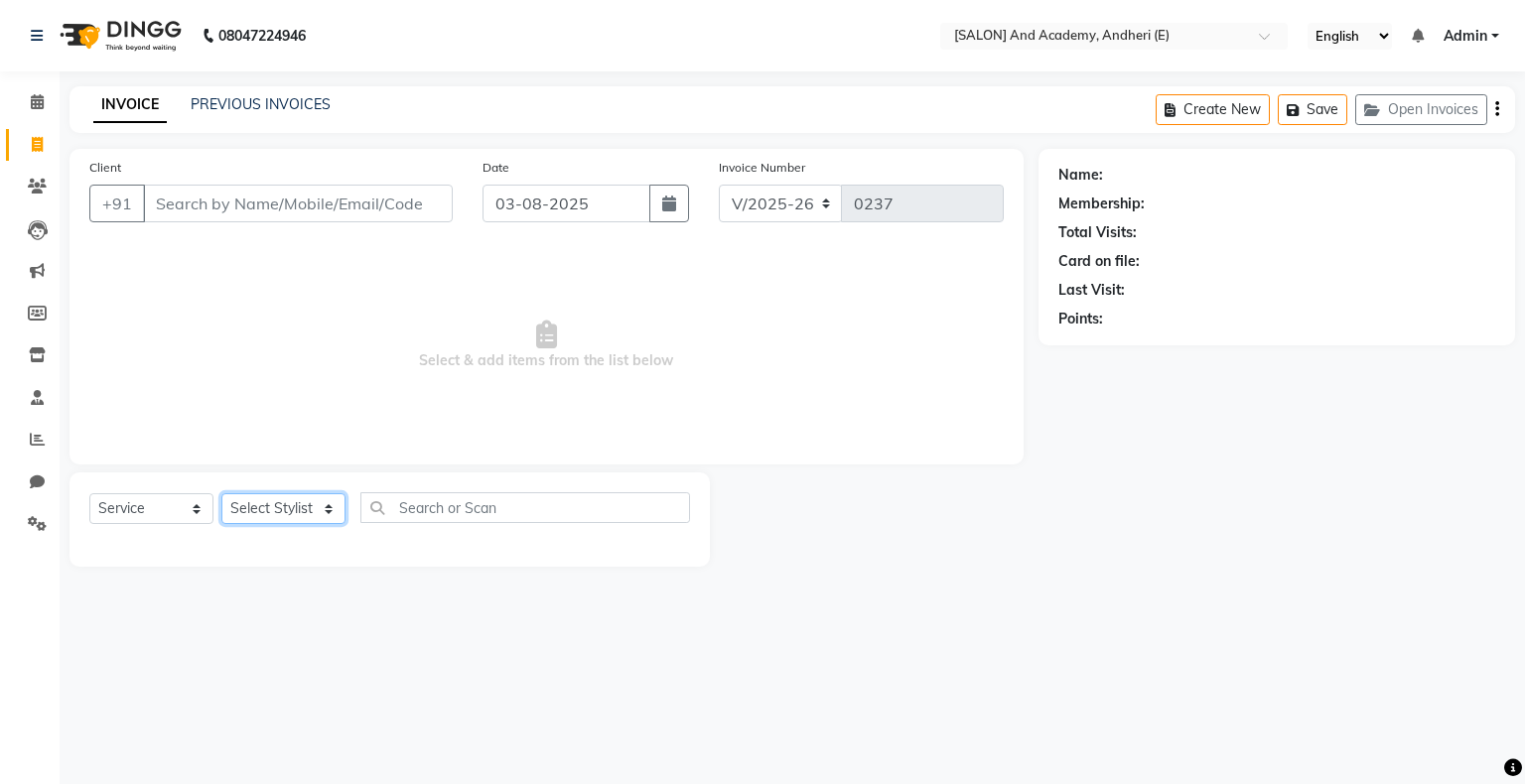 select on "[NUMBER]" 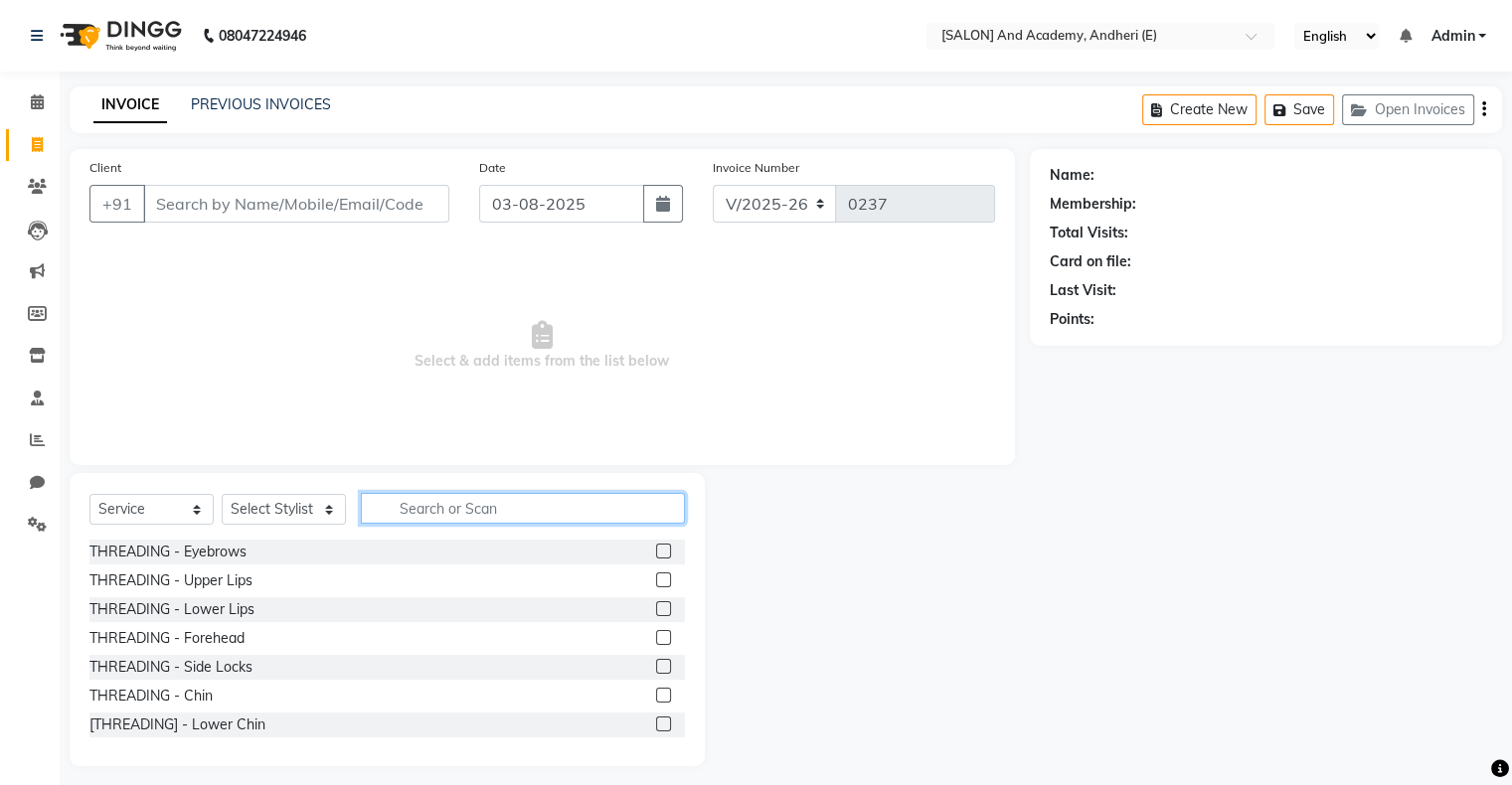 click 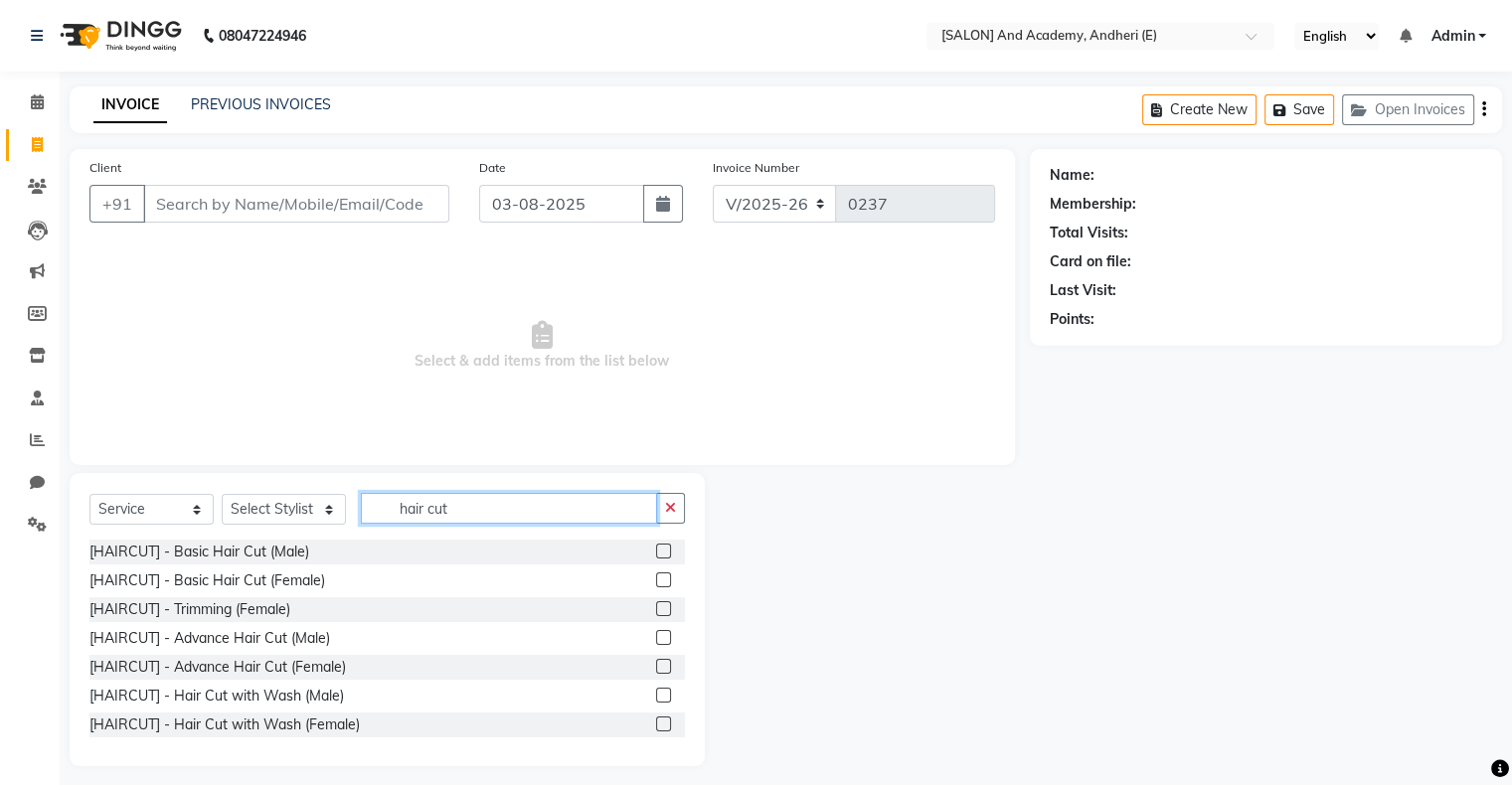 type on "hair cut" 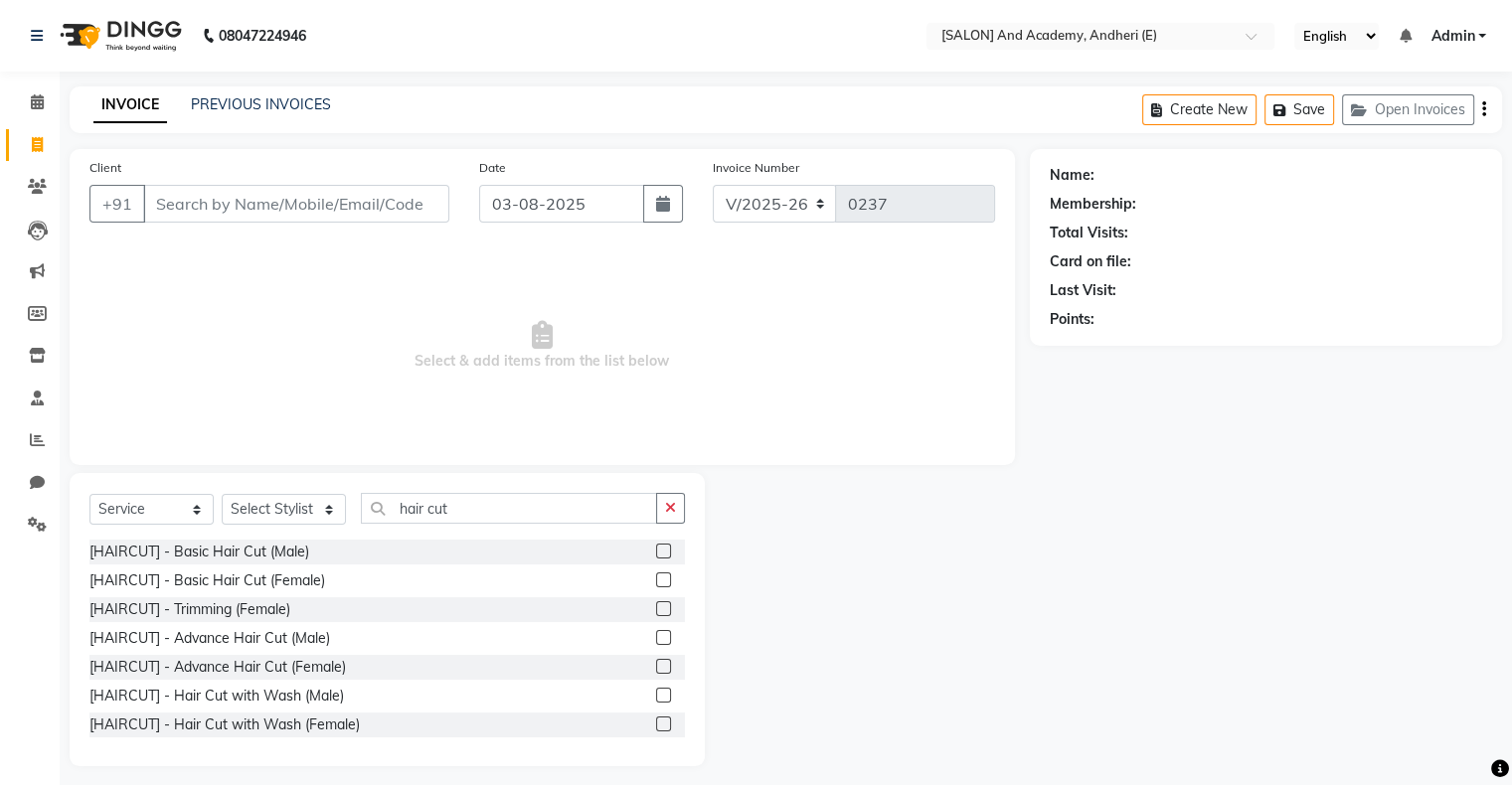 click 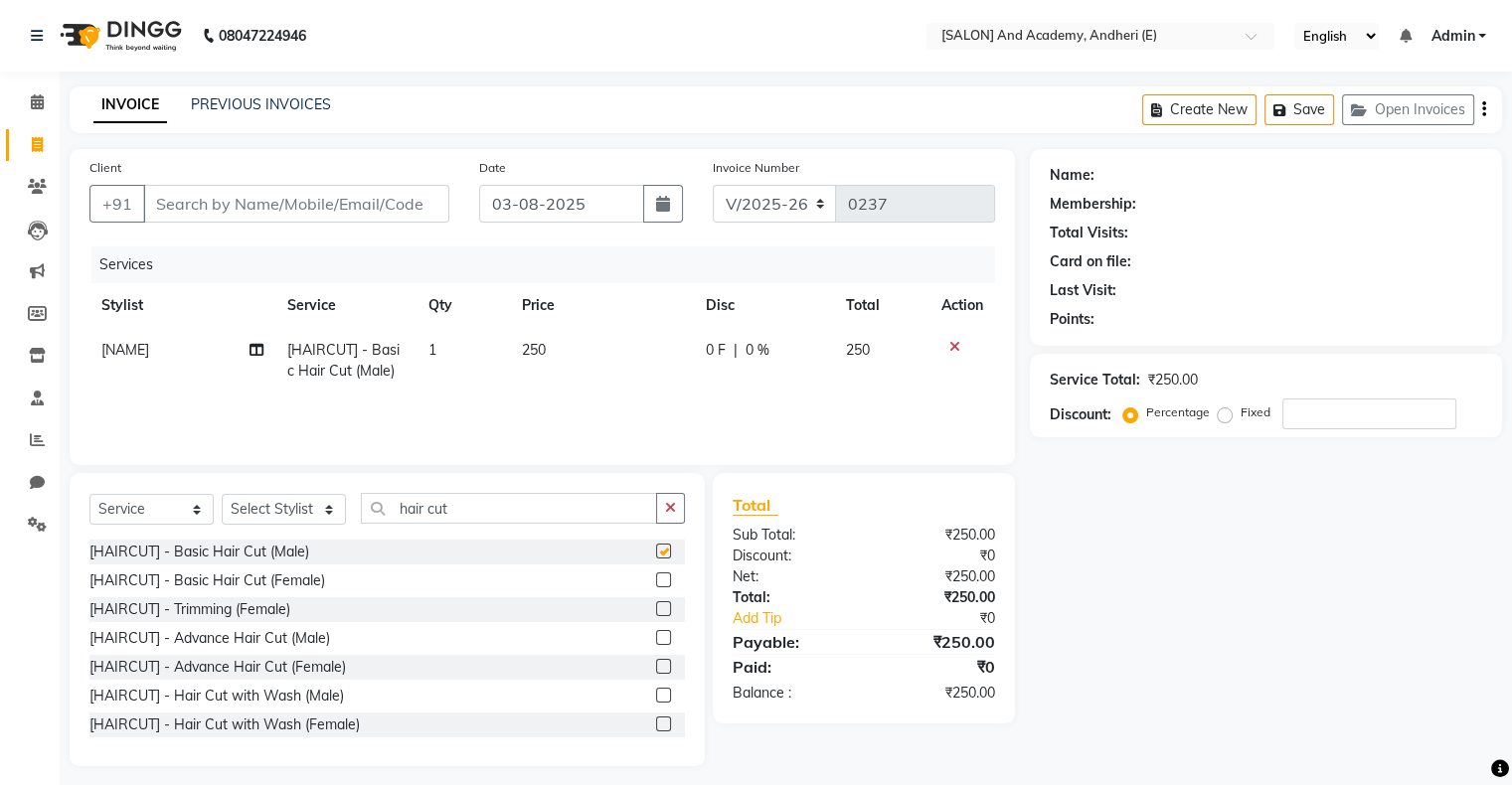 checkbox on "false" 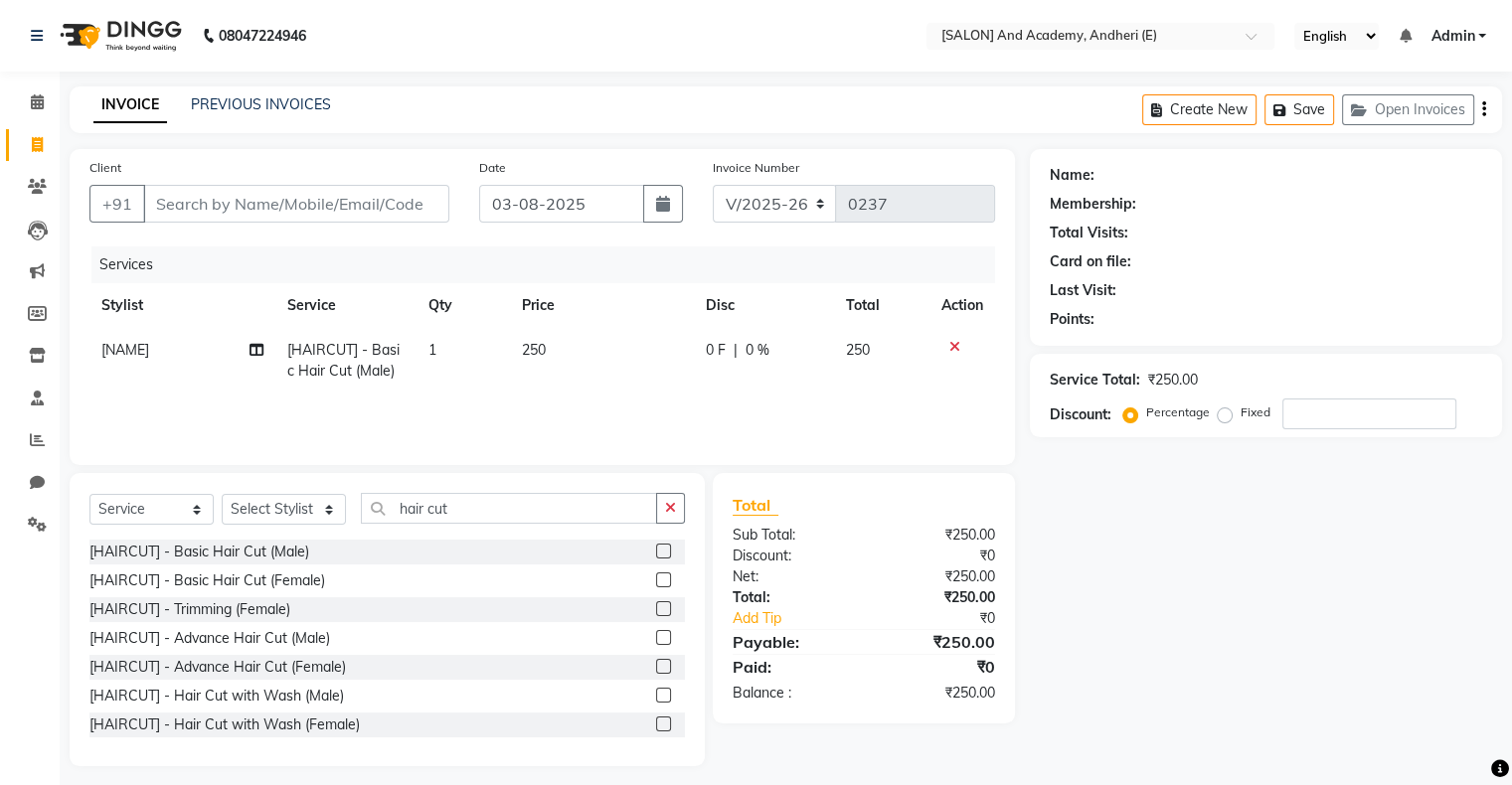 click on "0 F" 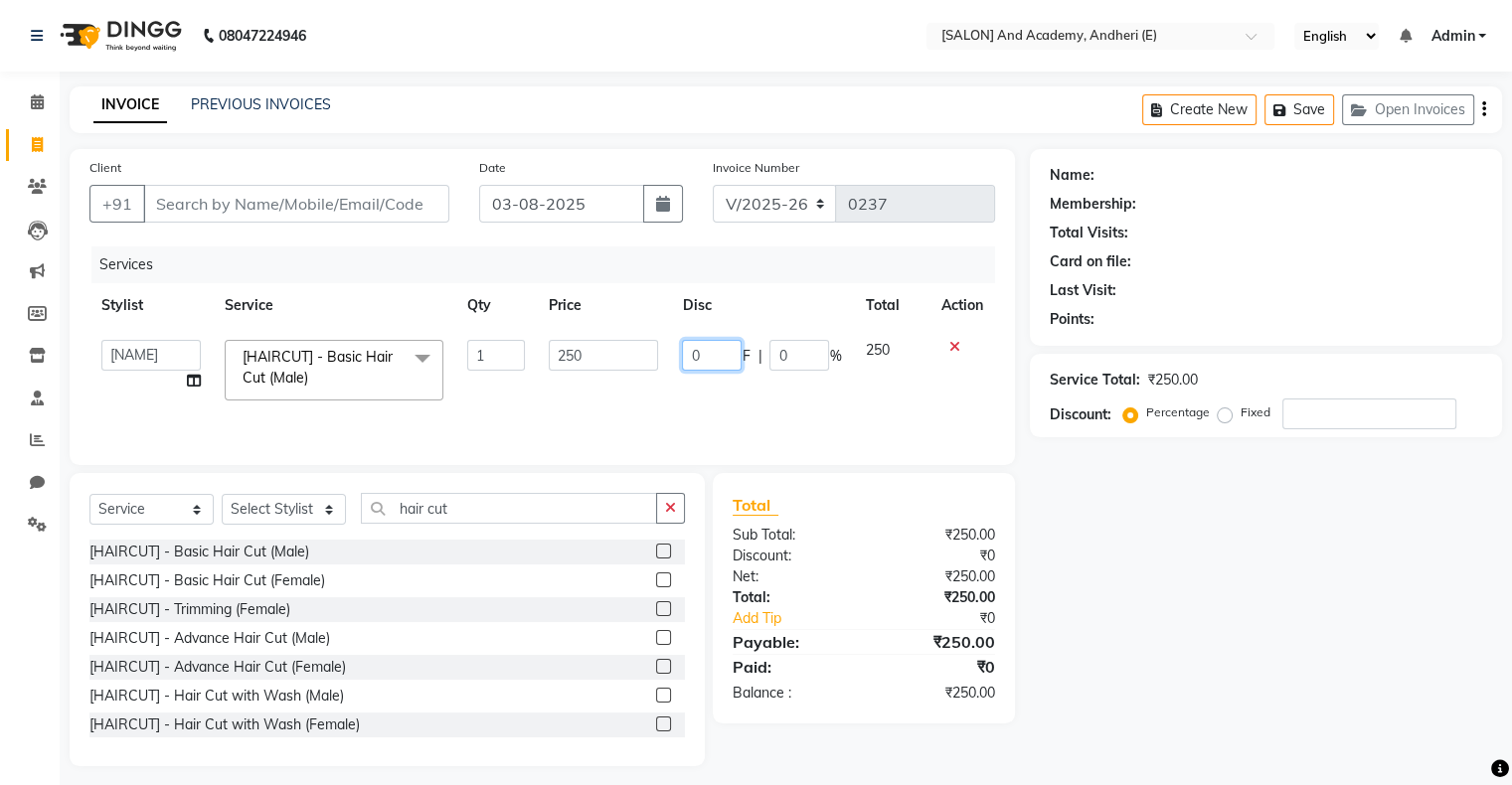click on "0" 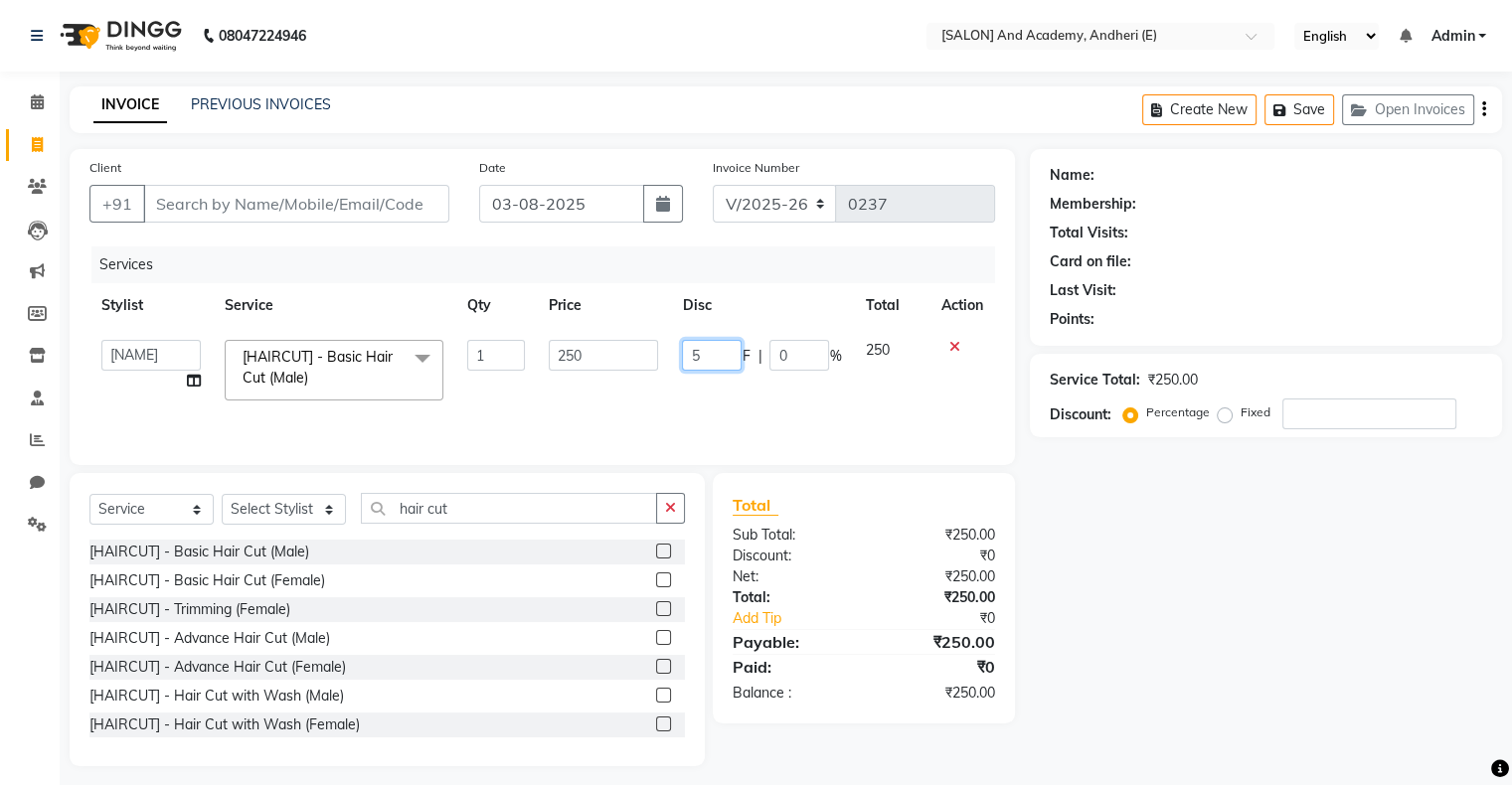 type on "50" 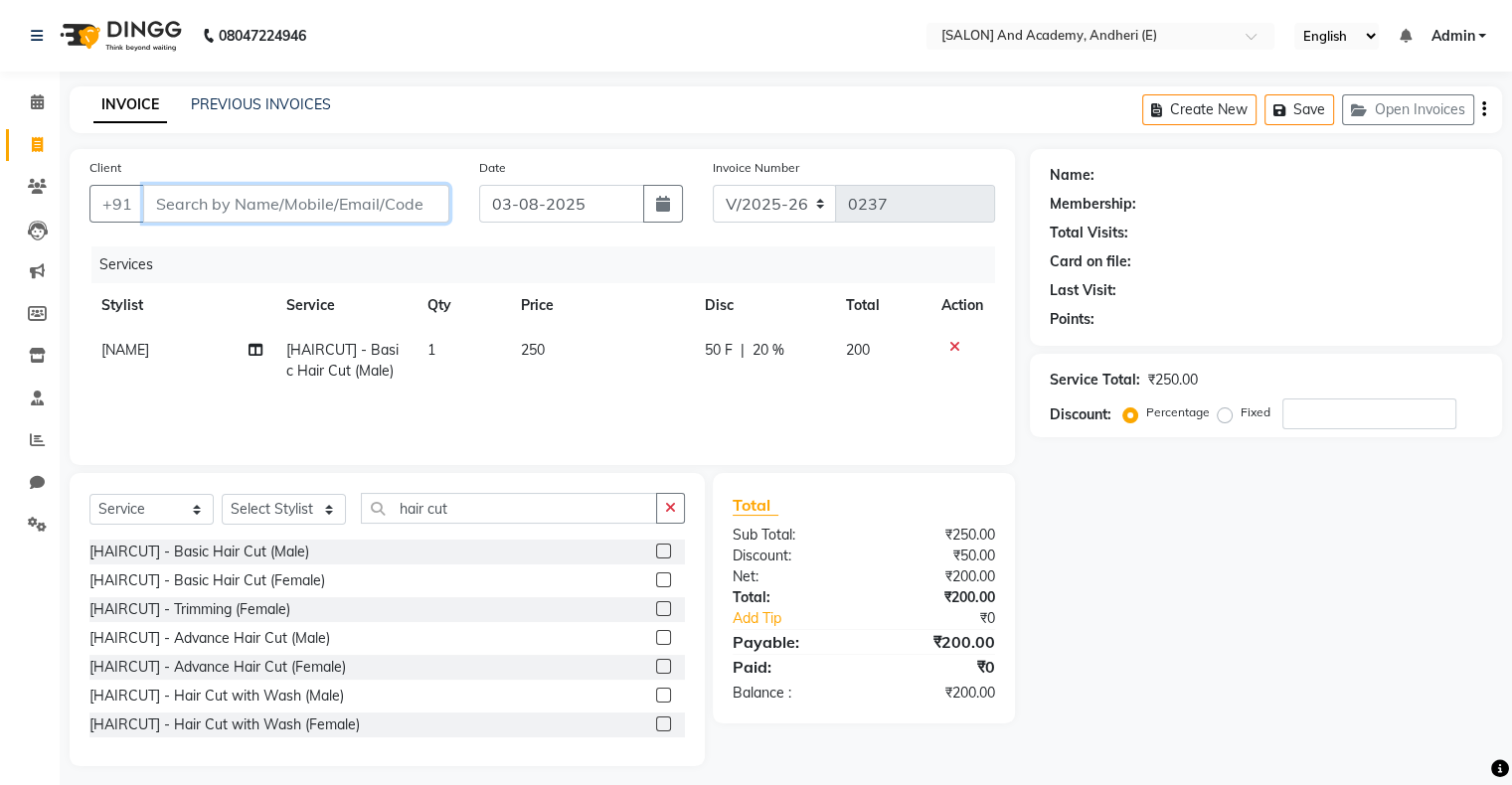 click on "Client" at bounding box center (296, 204) 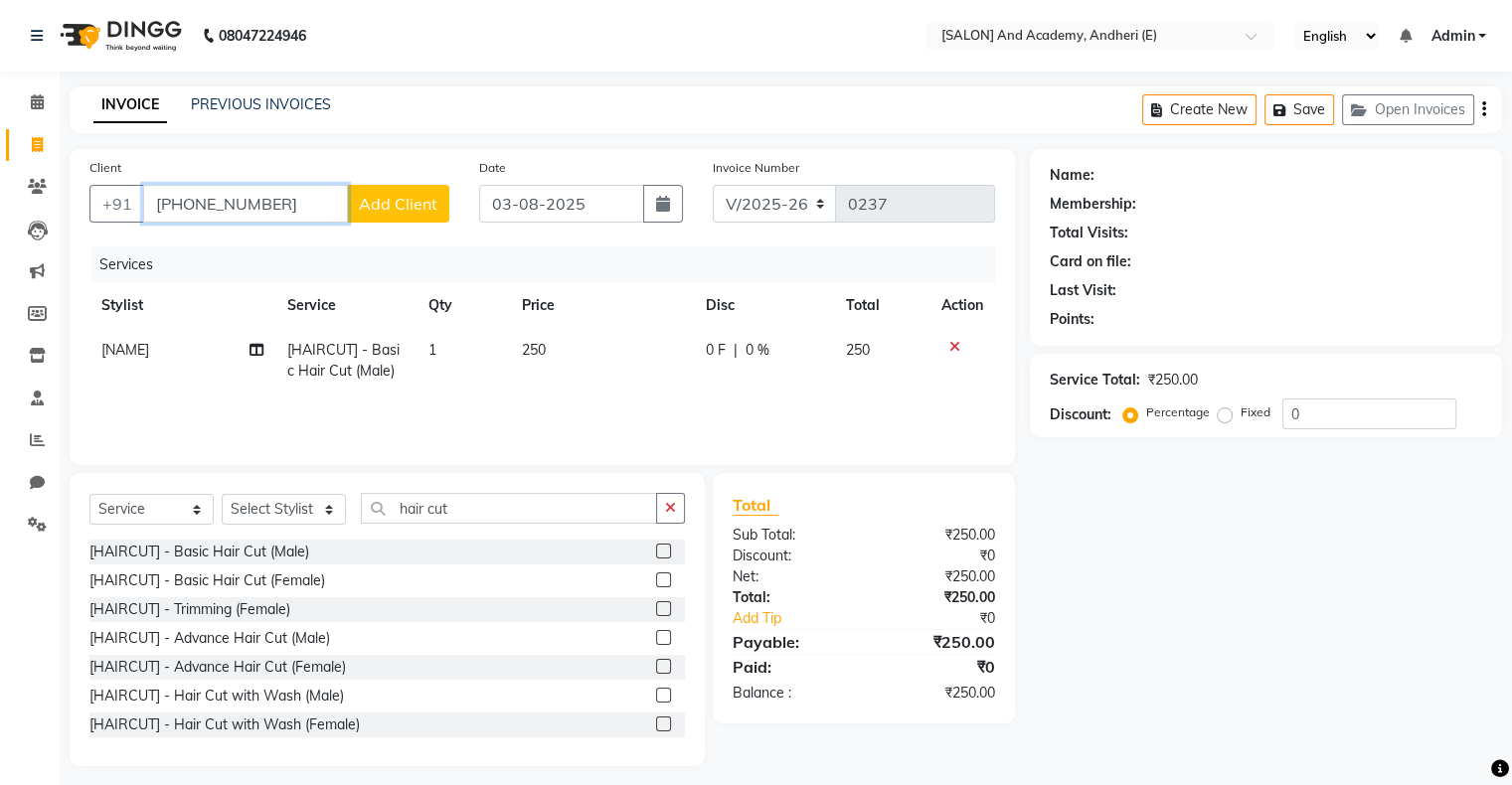 type on "[PHONE_NUMBER]" 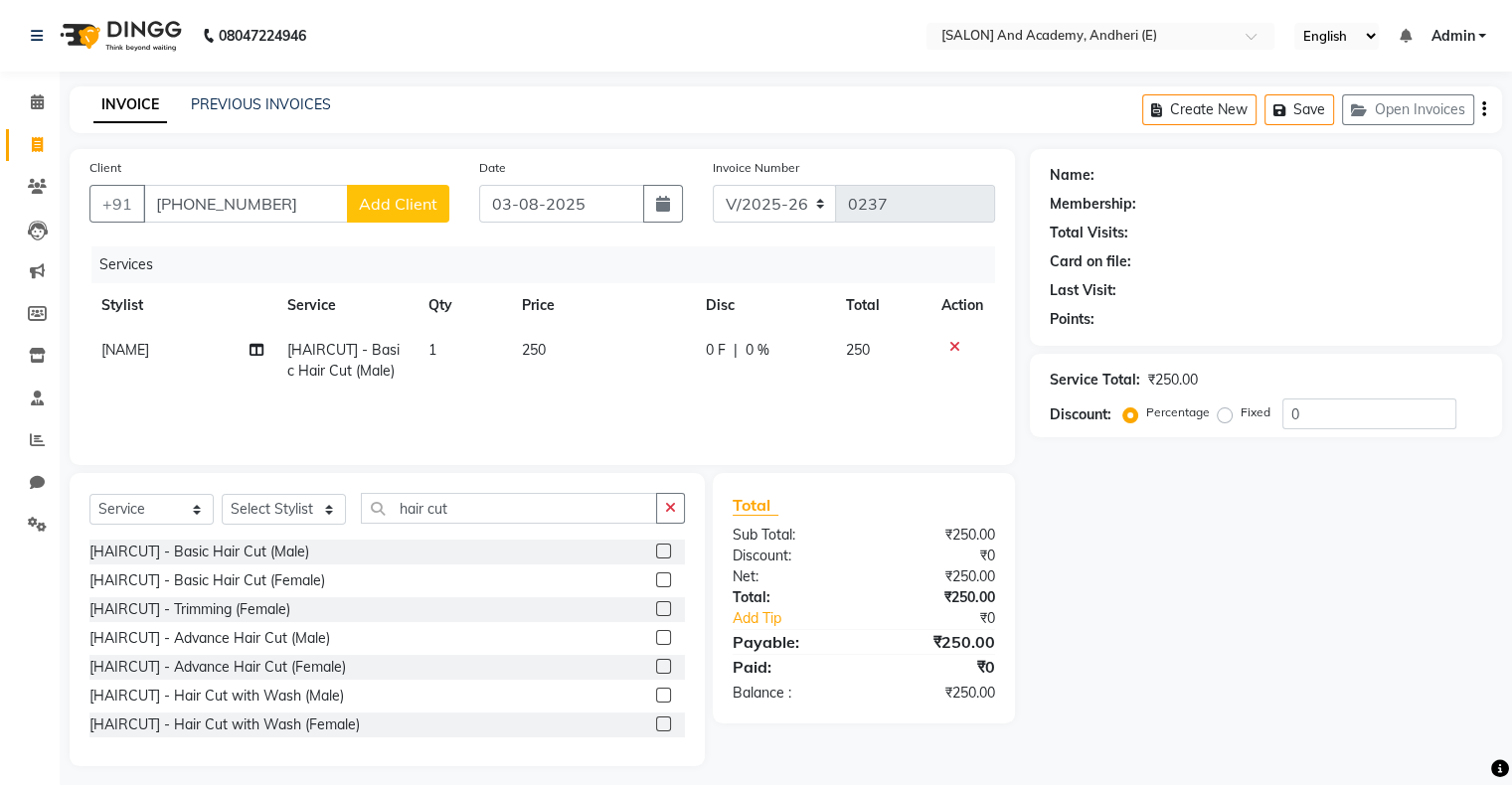 click on "Add Client" 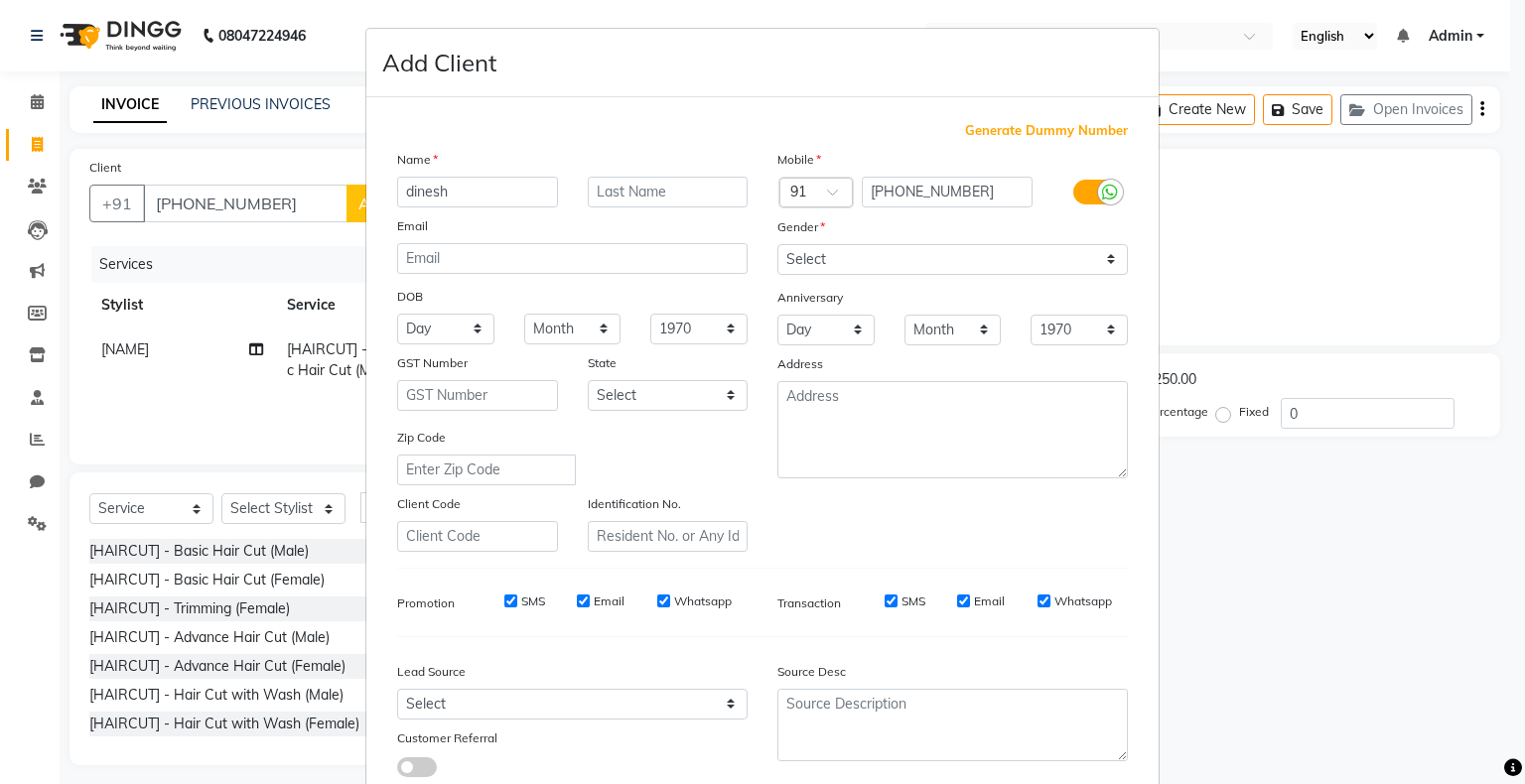 type on "dinesh" 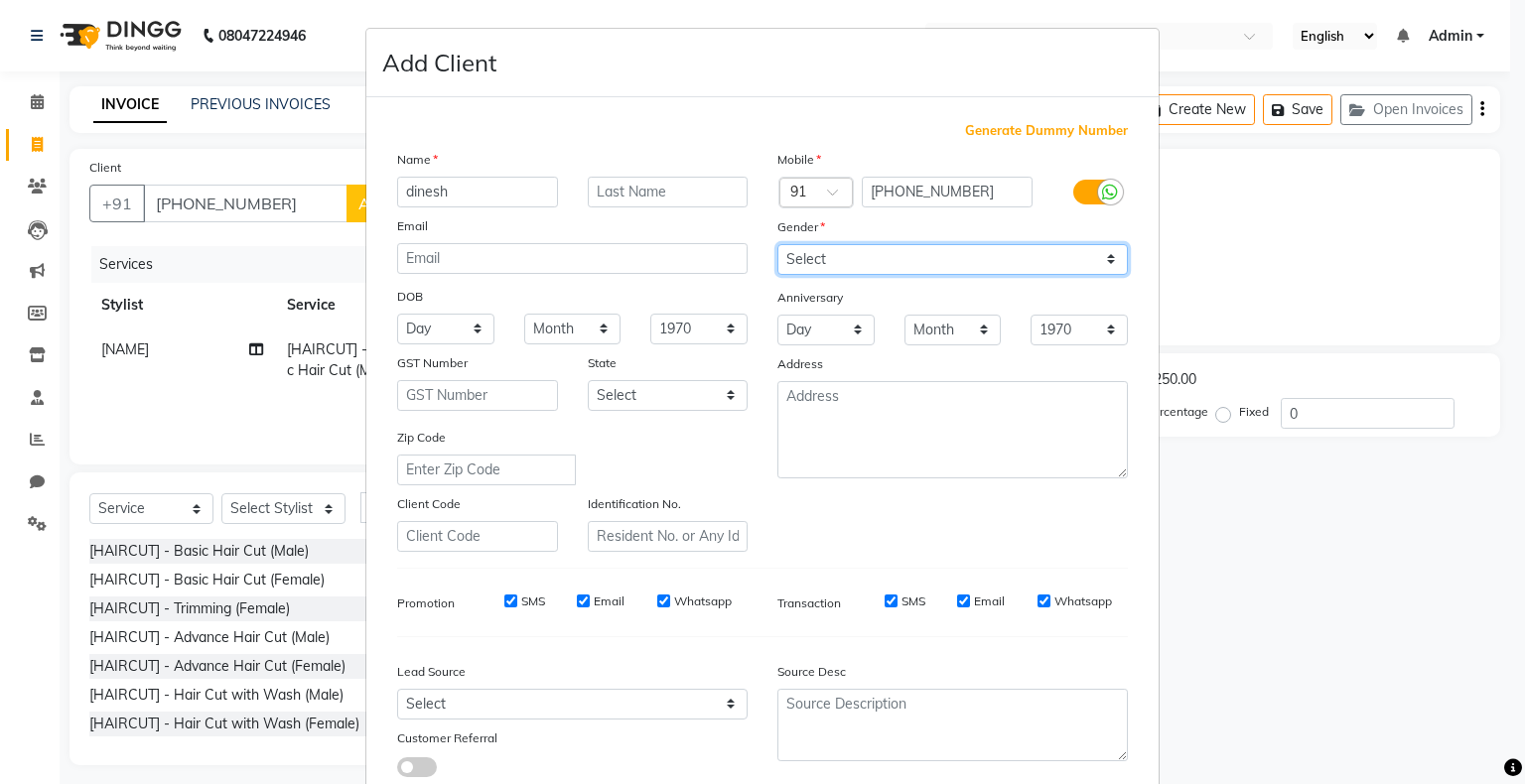 click on "Select Male Female Other Prefer Not To Say" at bounding box center [952, 259] 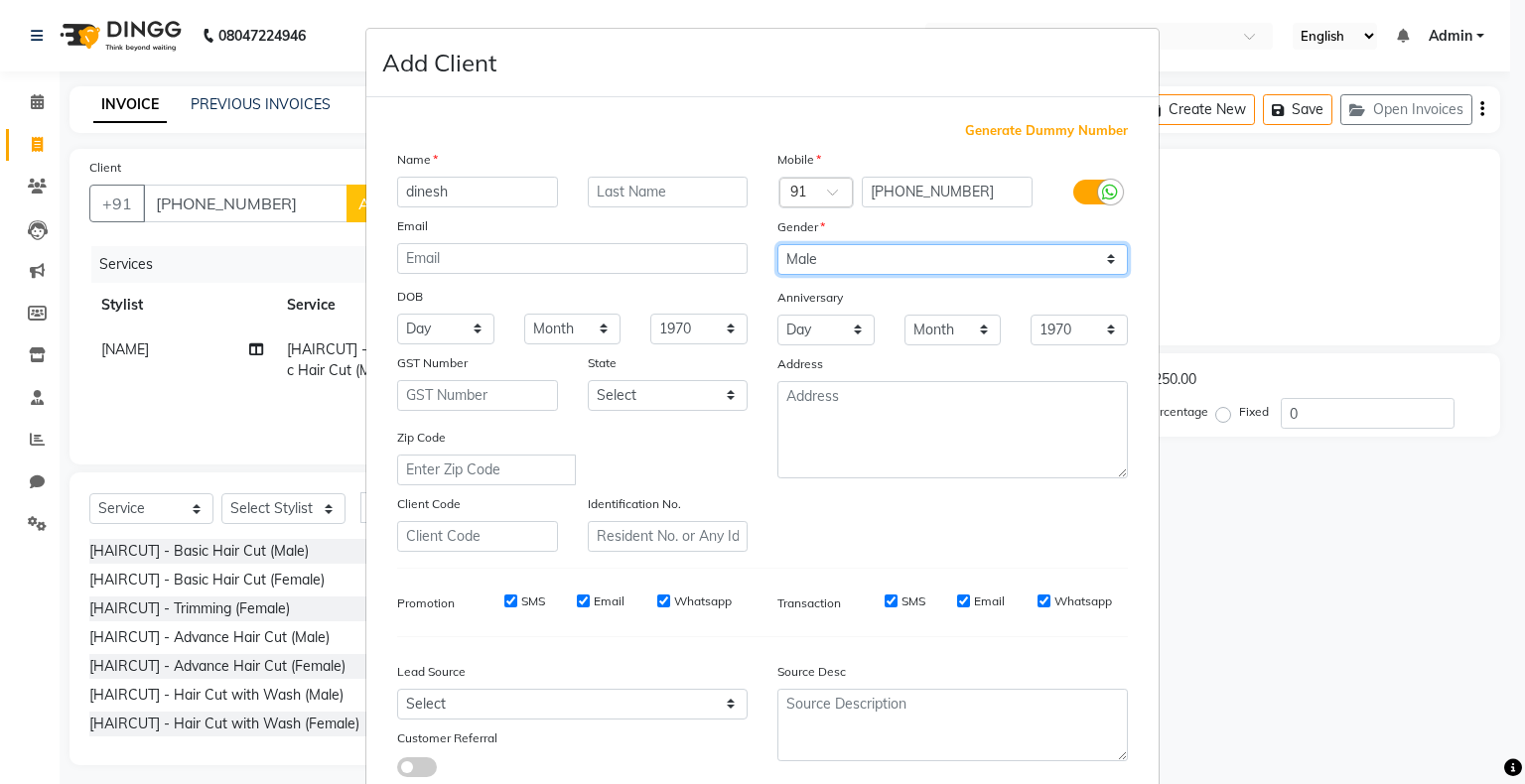click on "Select Male Female Other Prefer Not To Say" at bounding box center (952, 259) 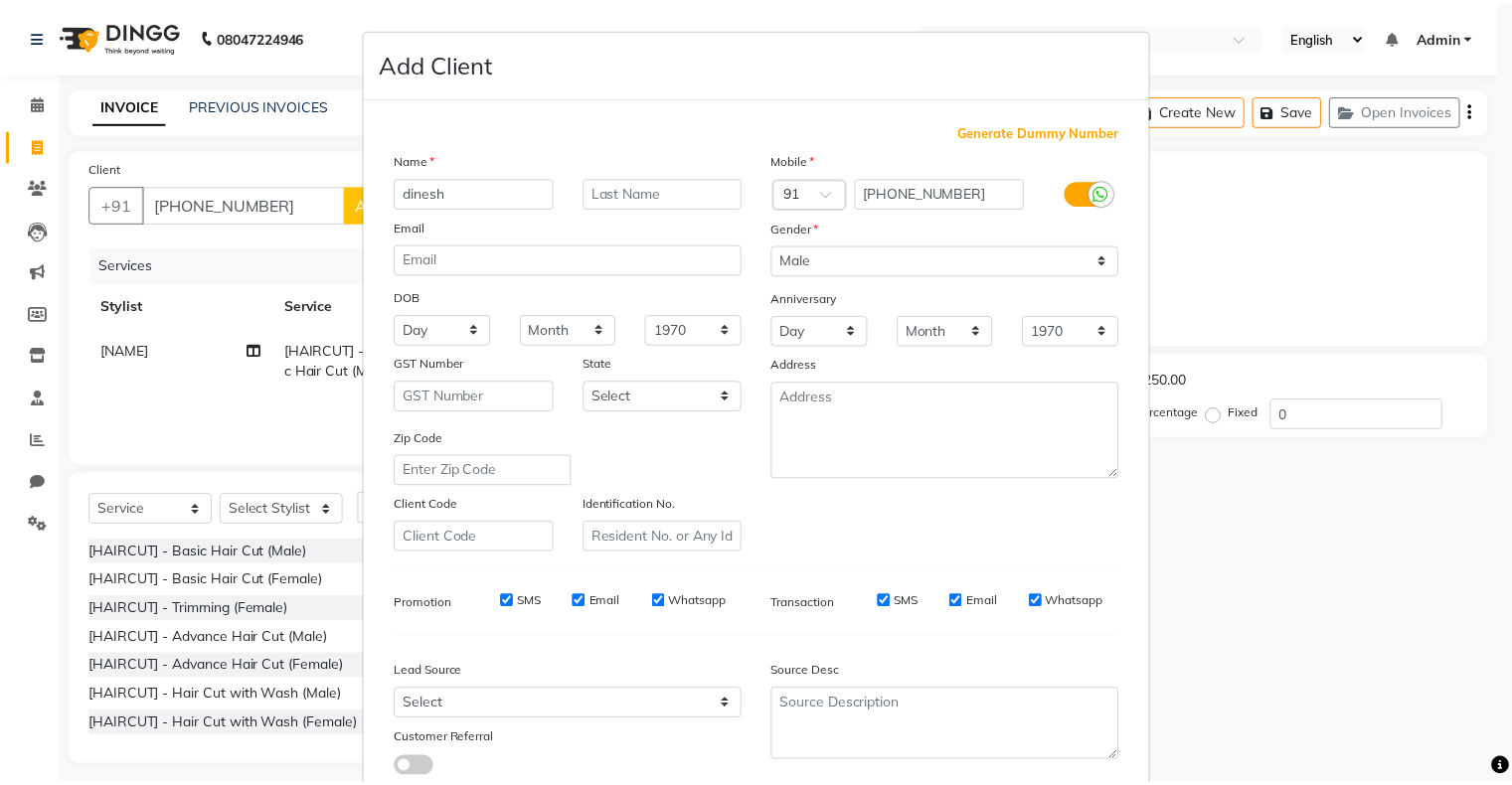 scroll, scrollTop: 141, scrollLeft: 0, axis: vertical 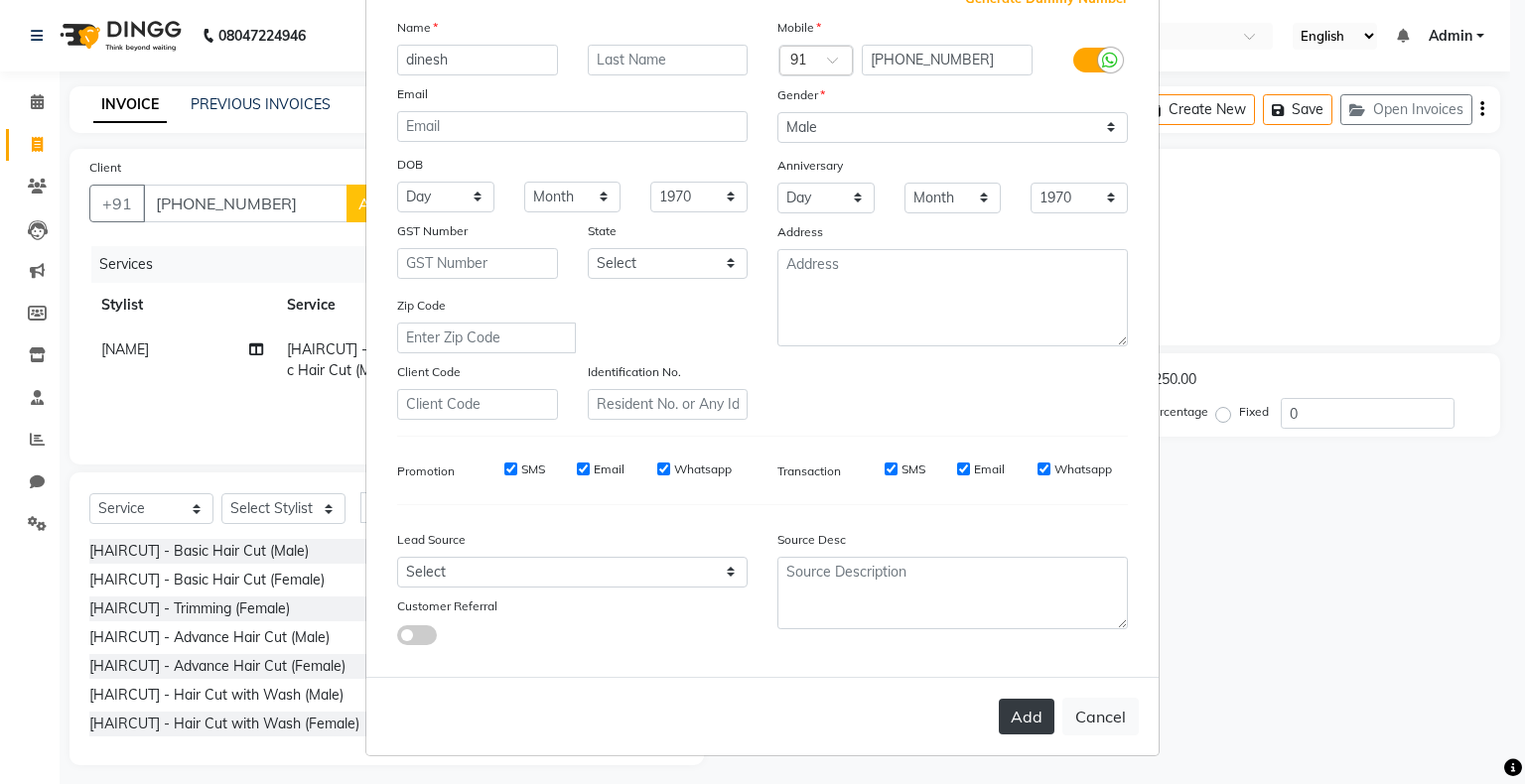 click on "Add" at bounding box center [1027, 717] 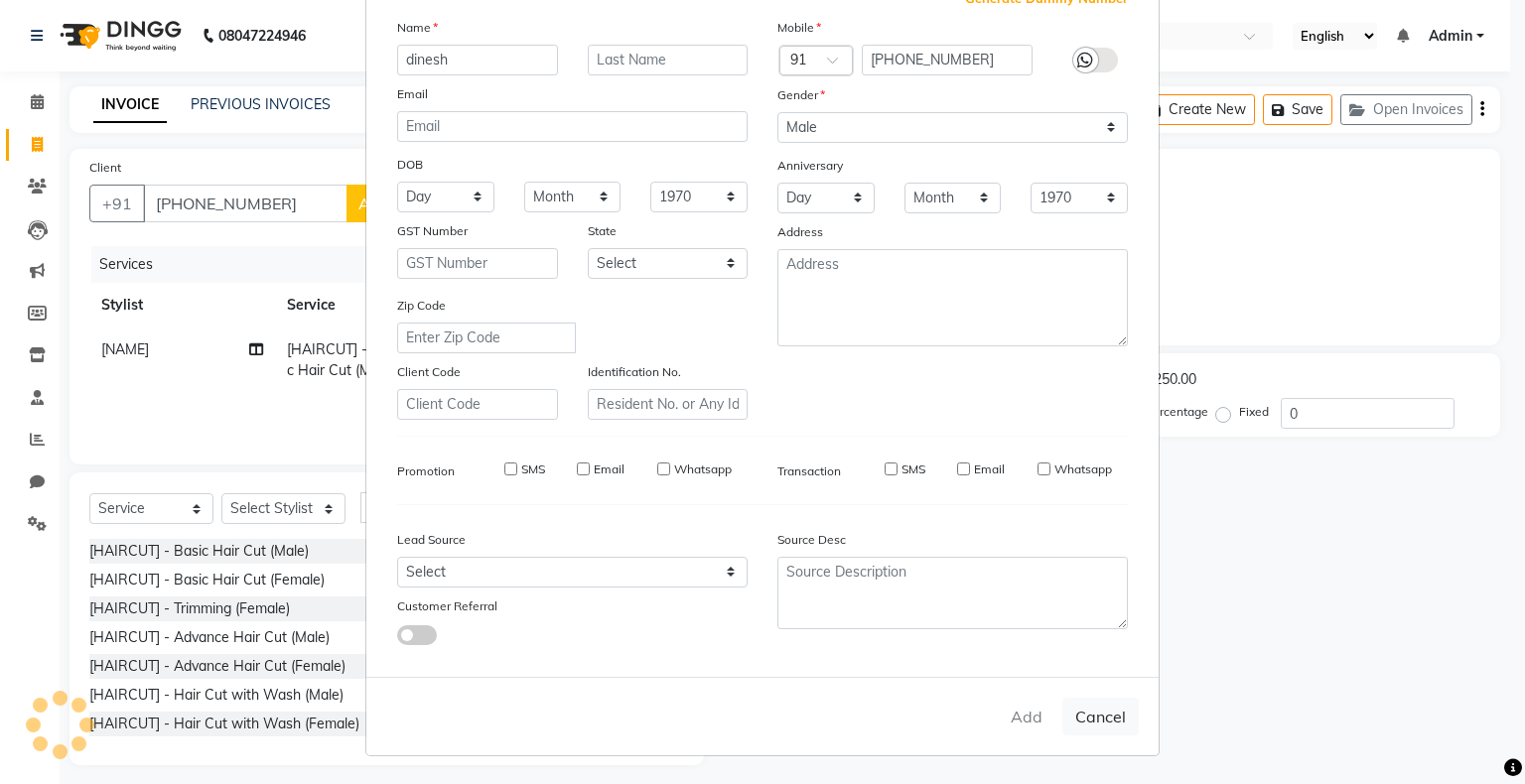 type 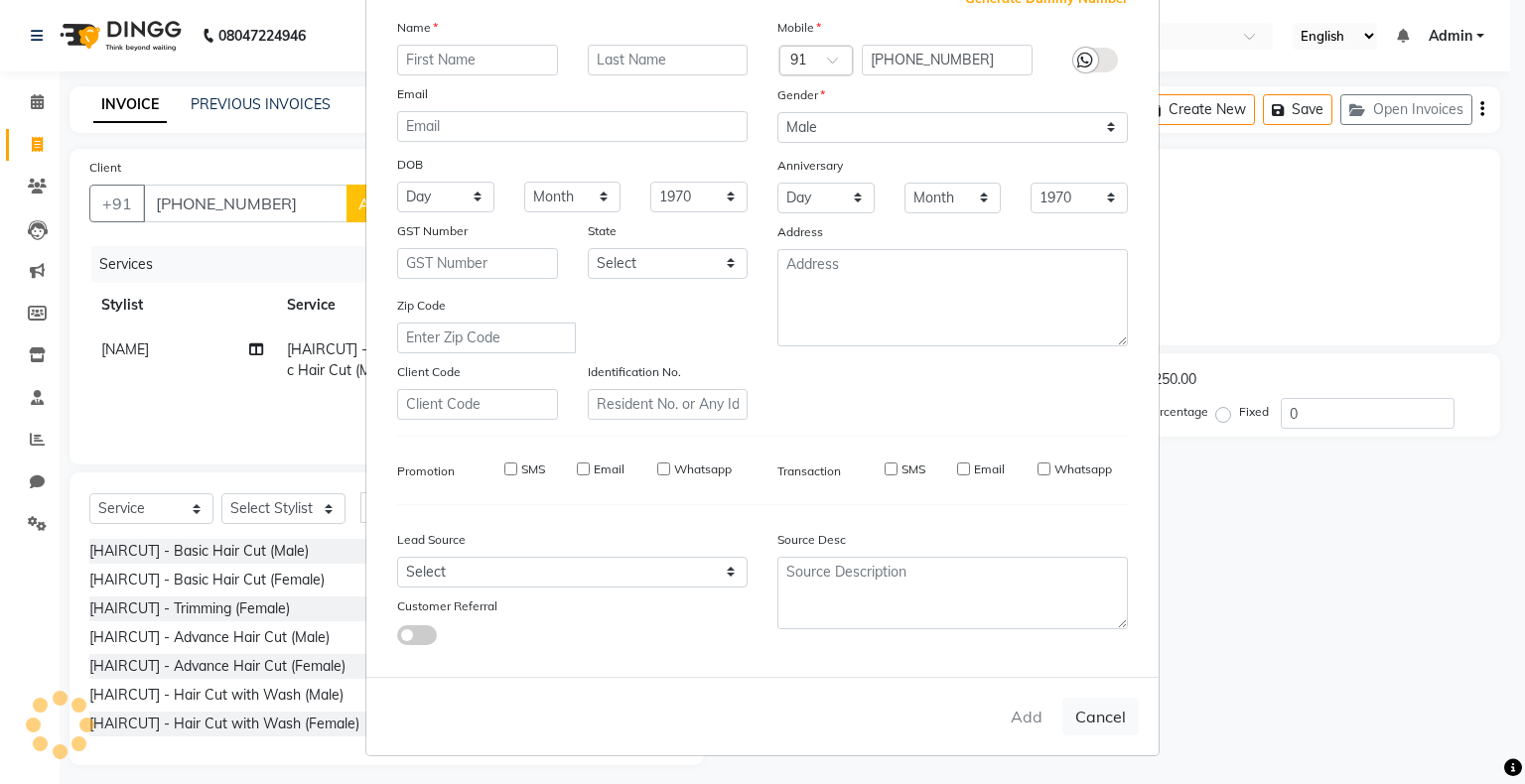select 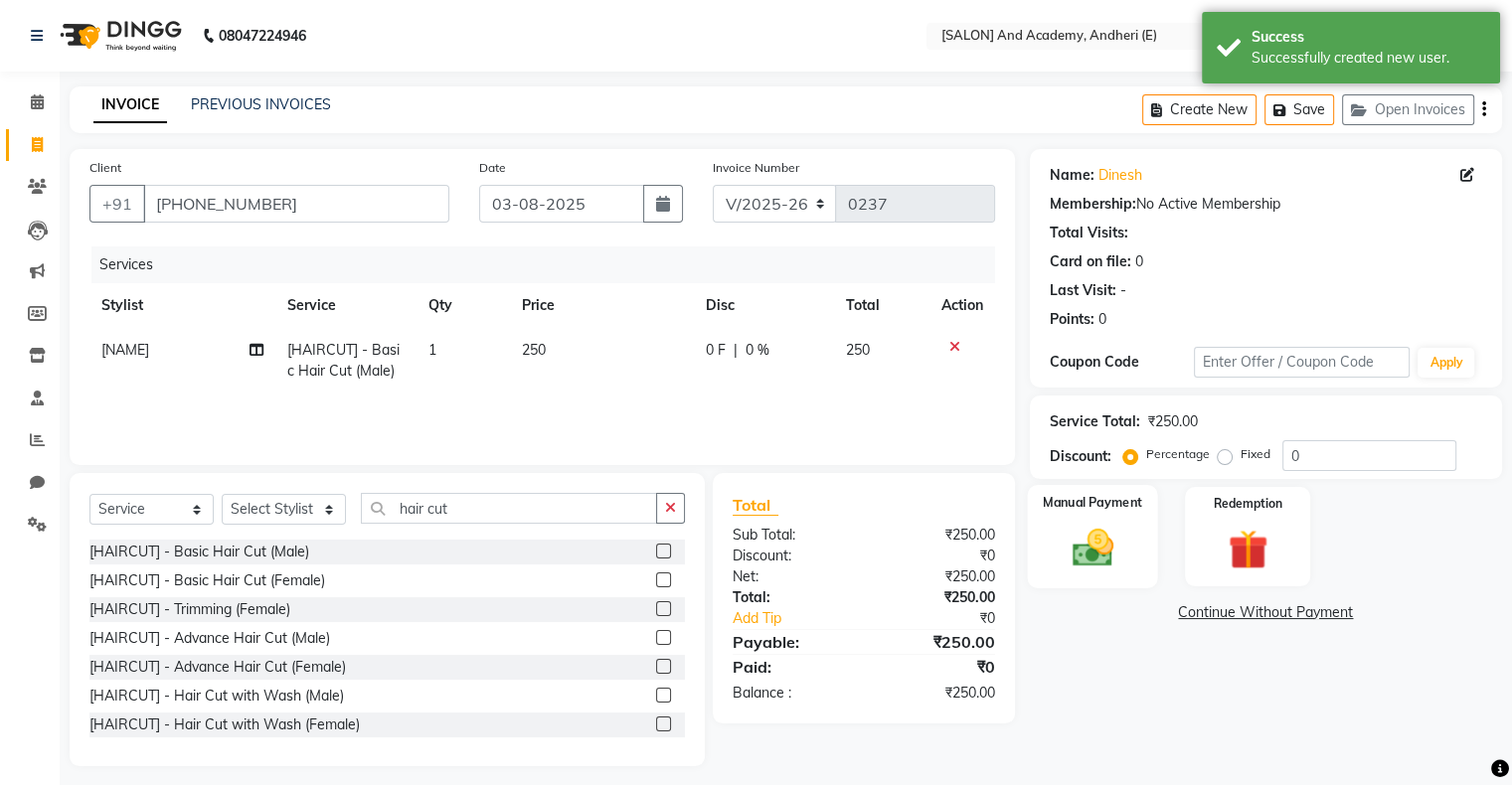 click 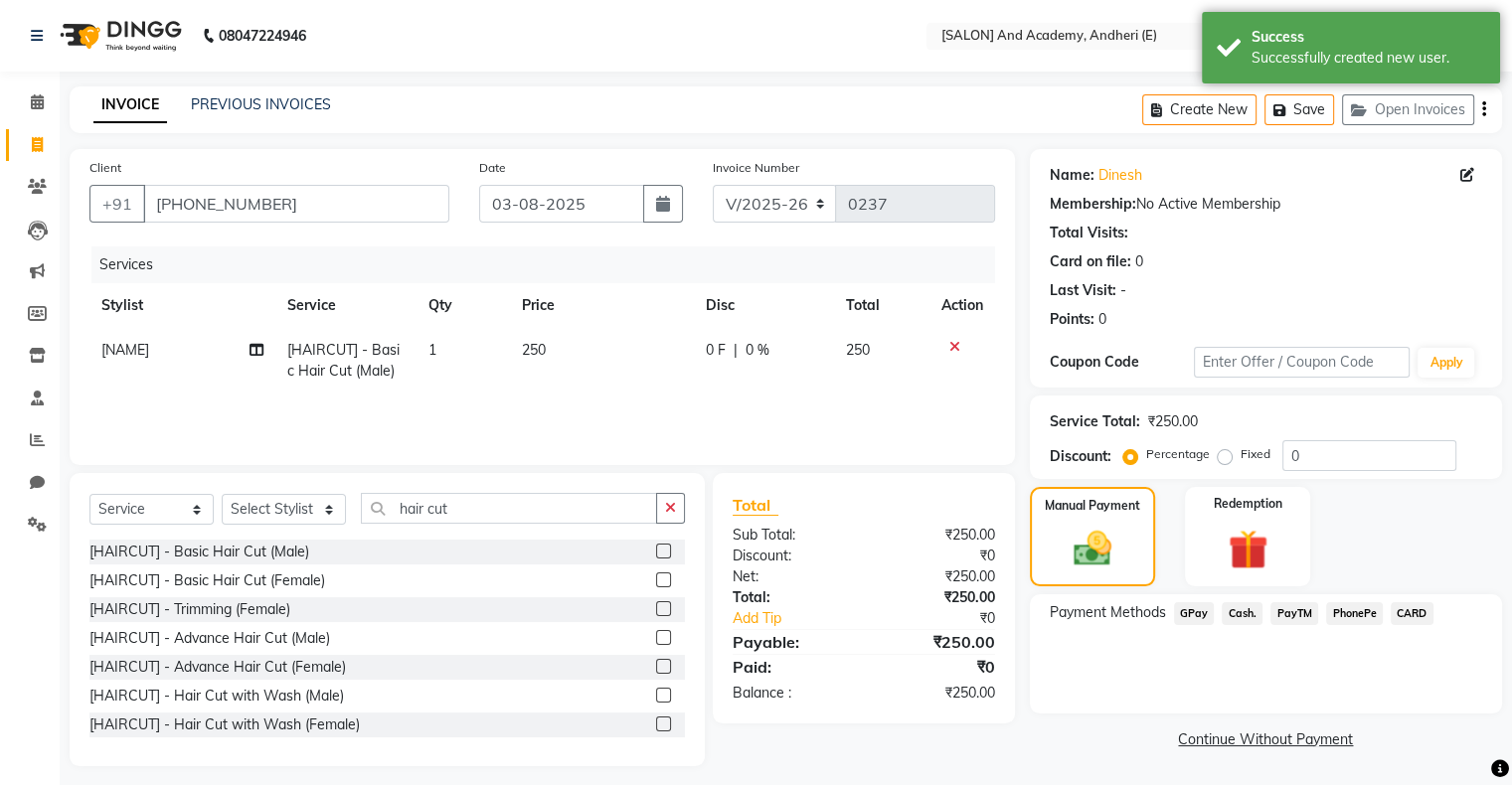 click on "0 F" 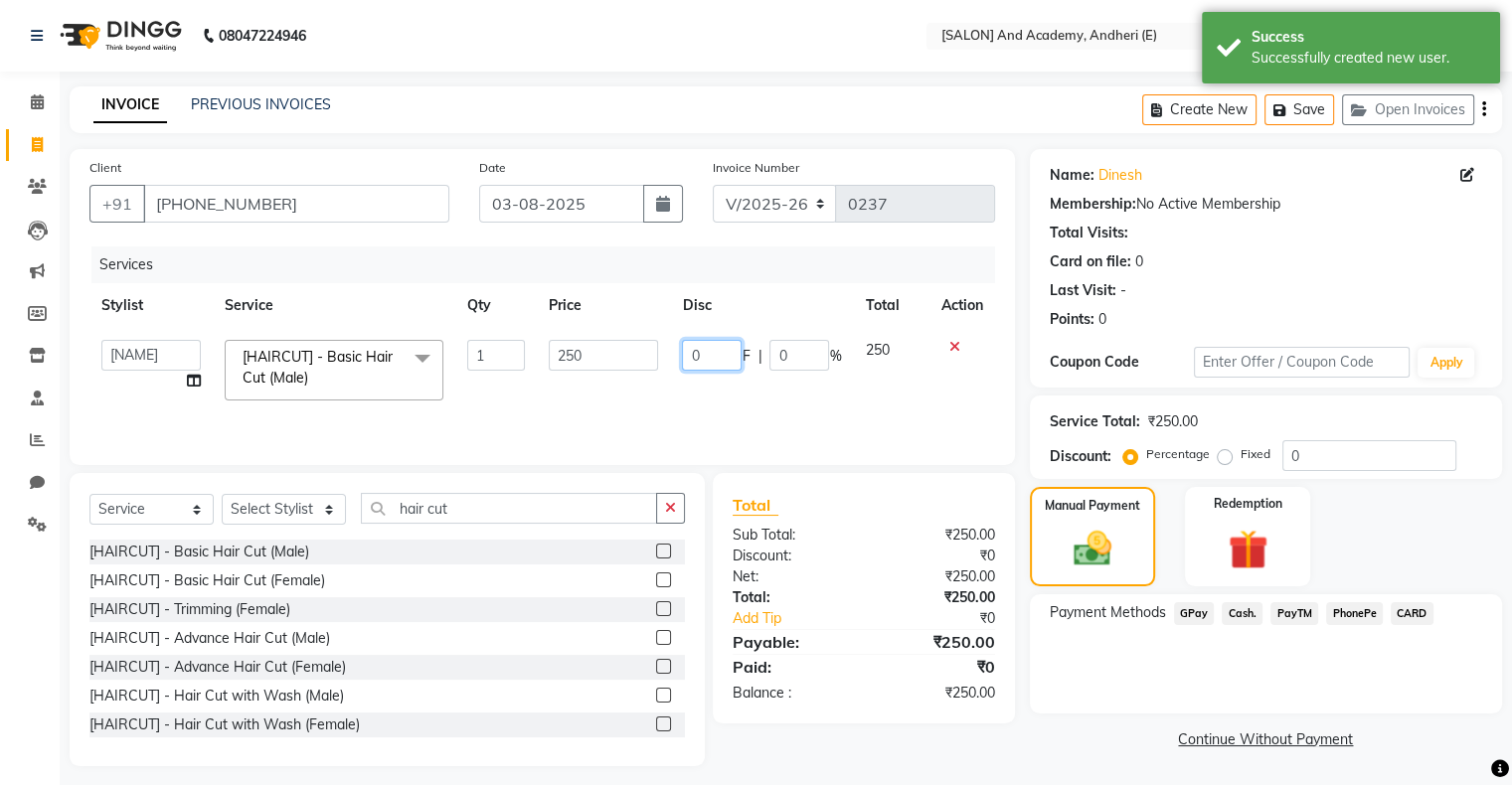 click on "0" 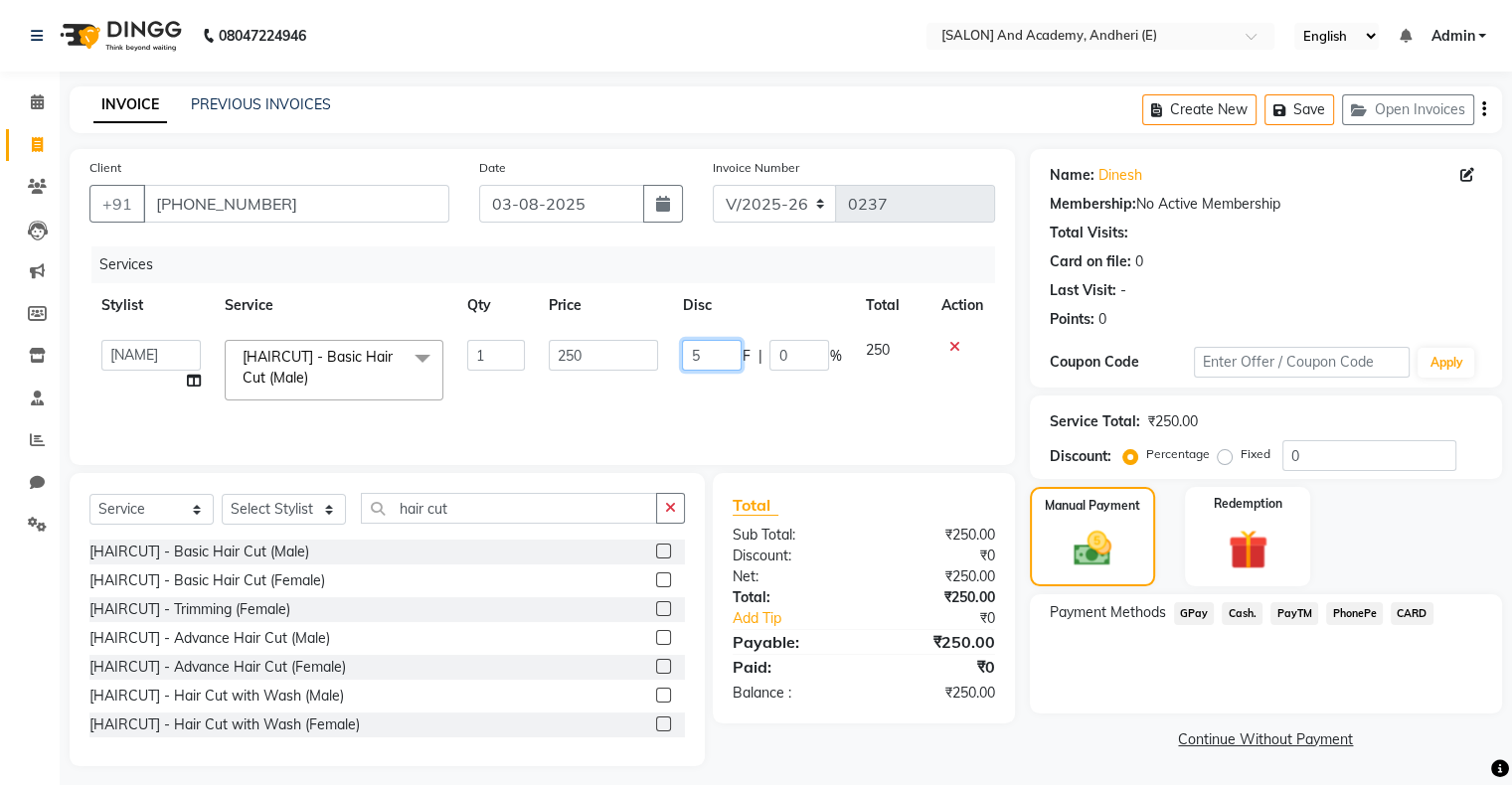 type on "50" 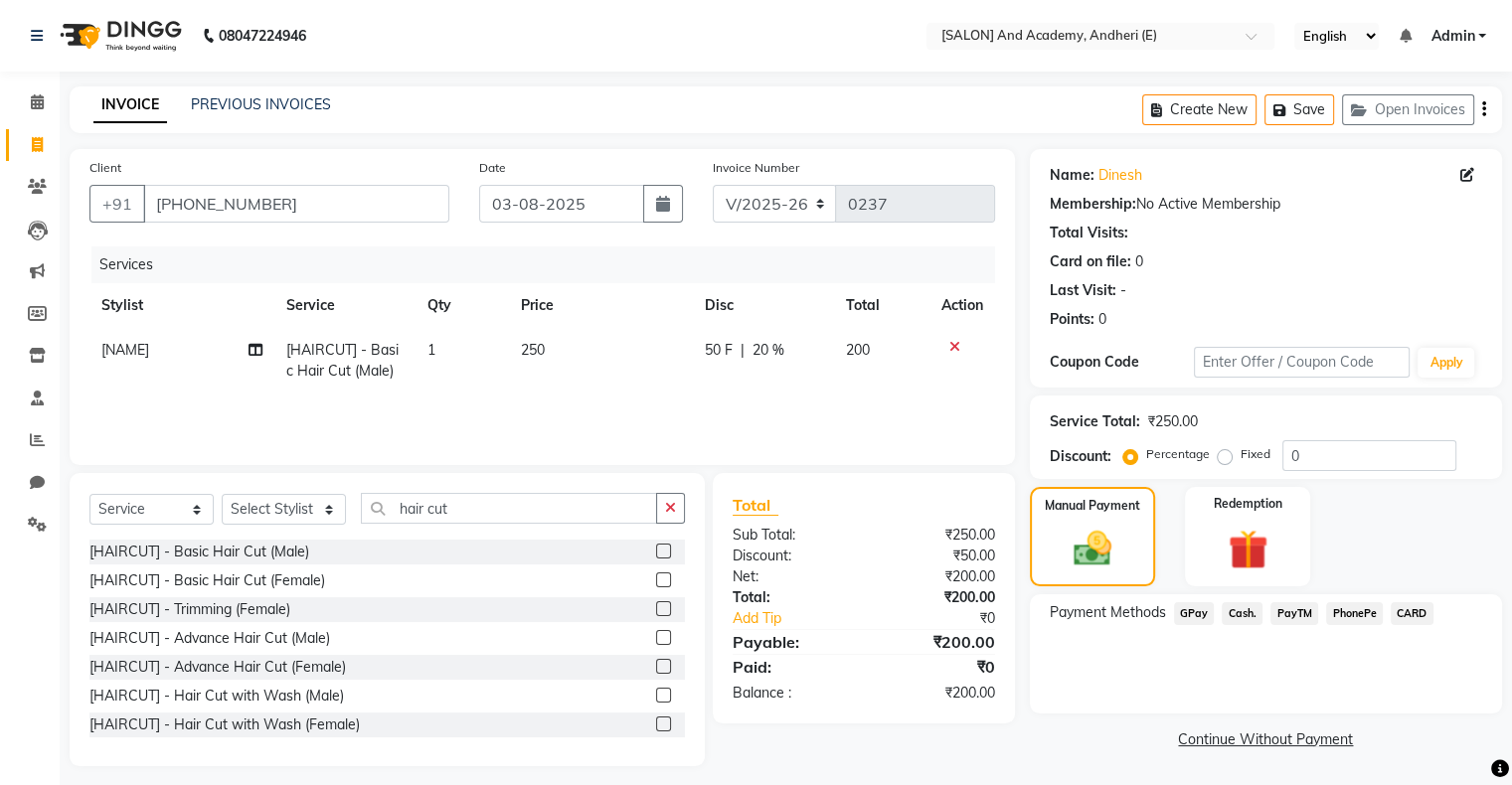 click on "200" 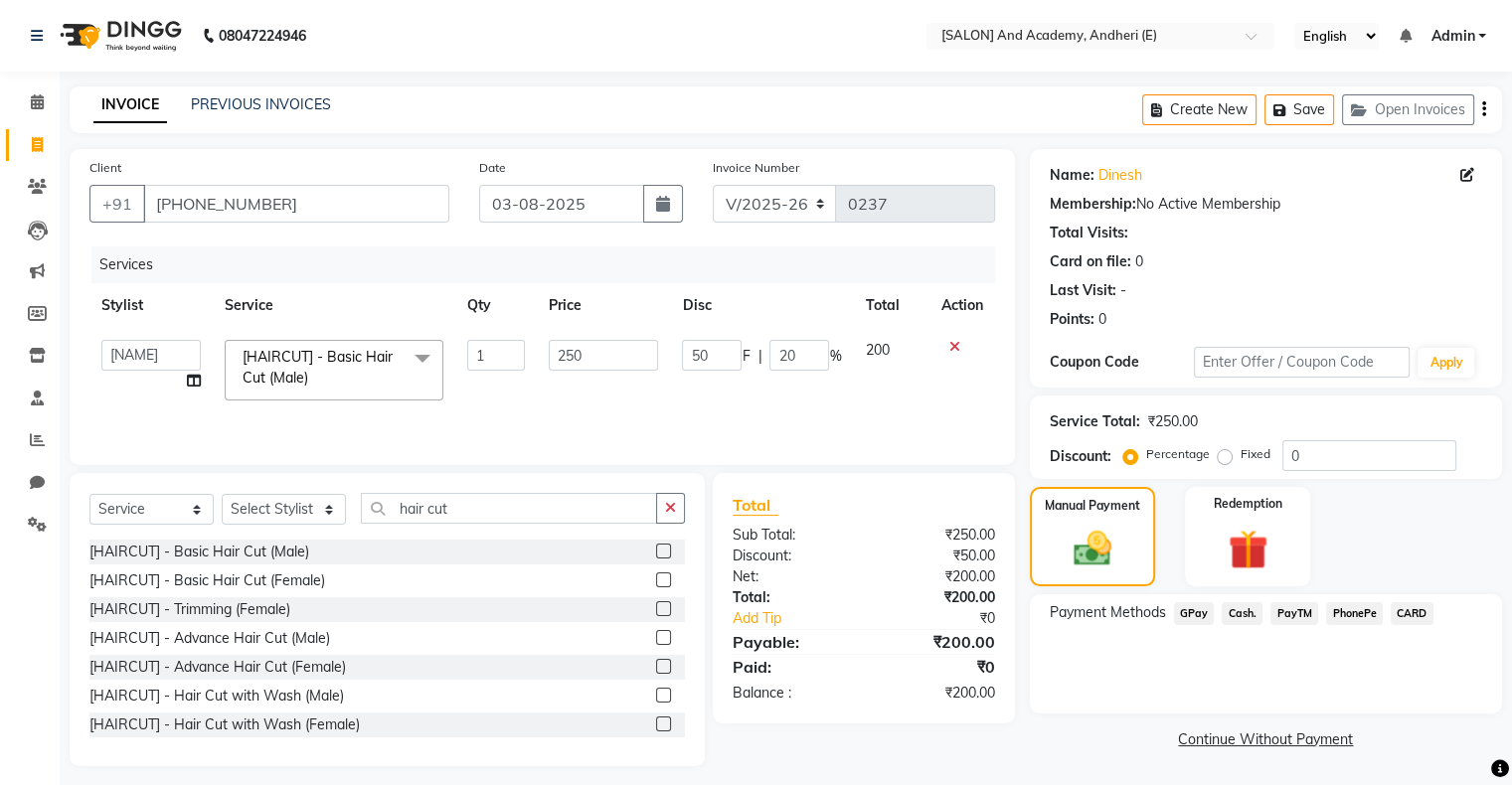 scroll, scrollTop: 11, scrollLeft: 0, axis: vertical 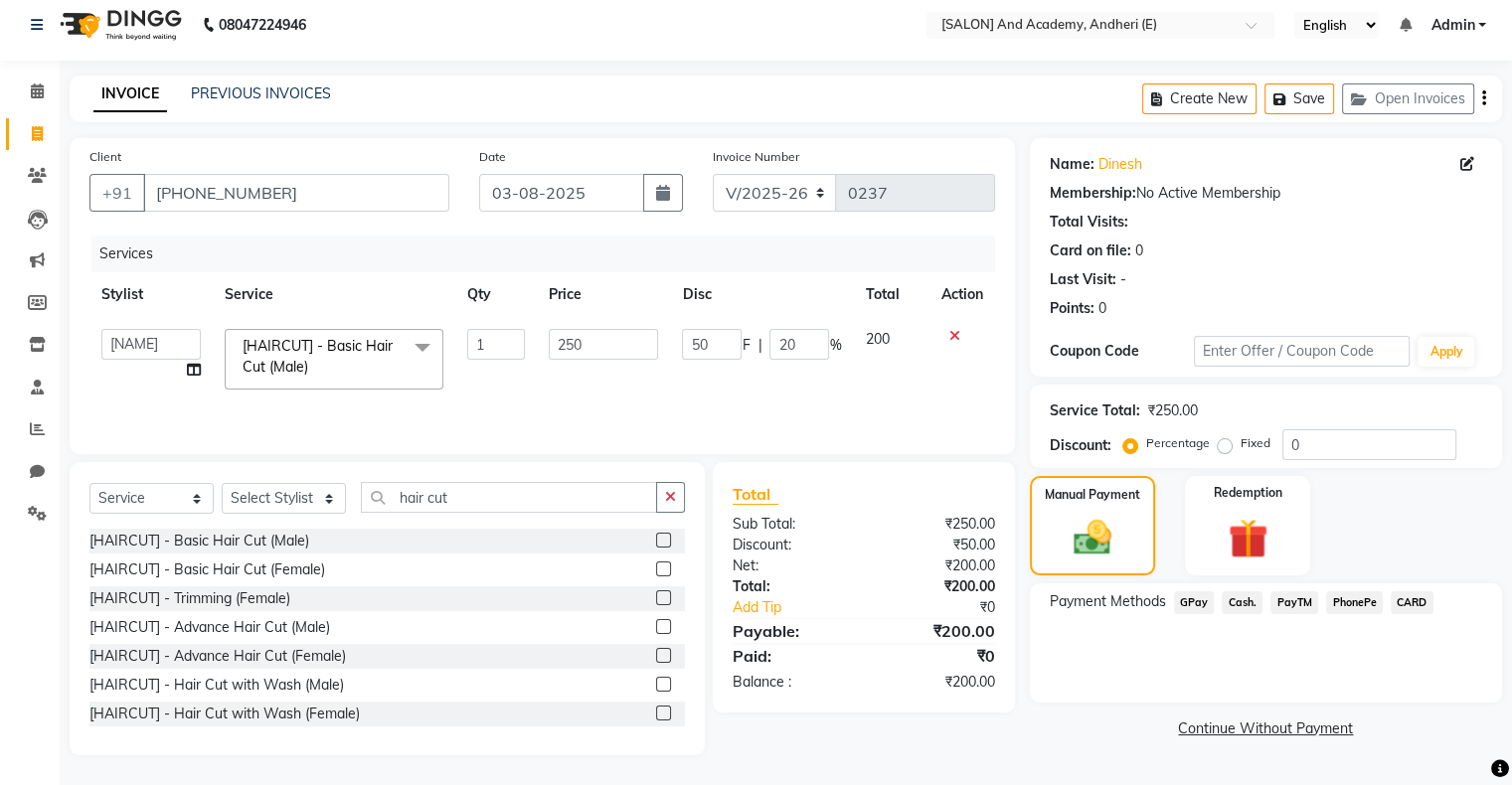 click on "PayTM" 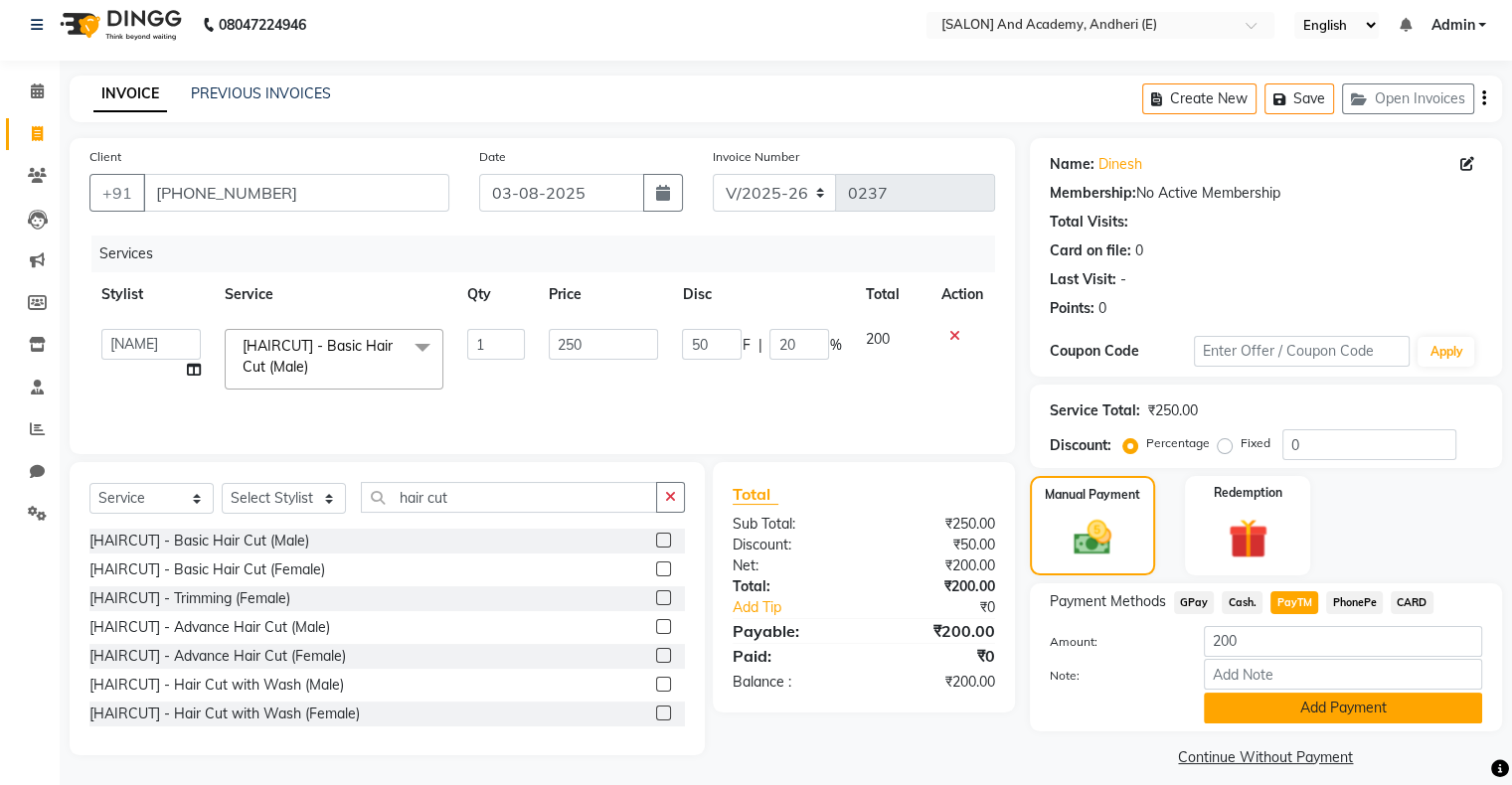 click on "Add Payment" 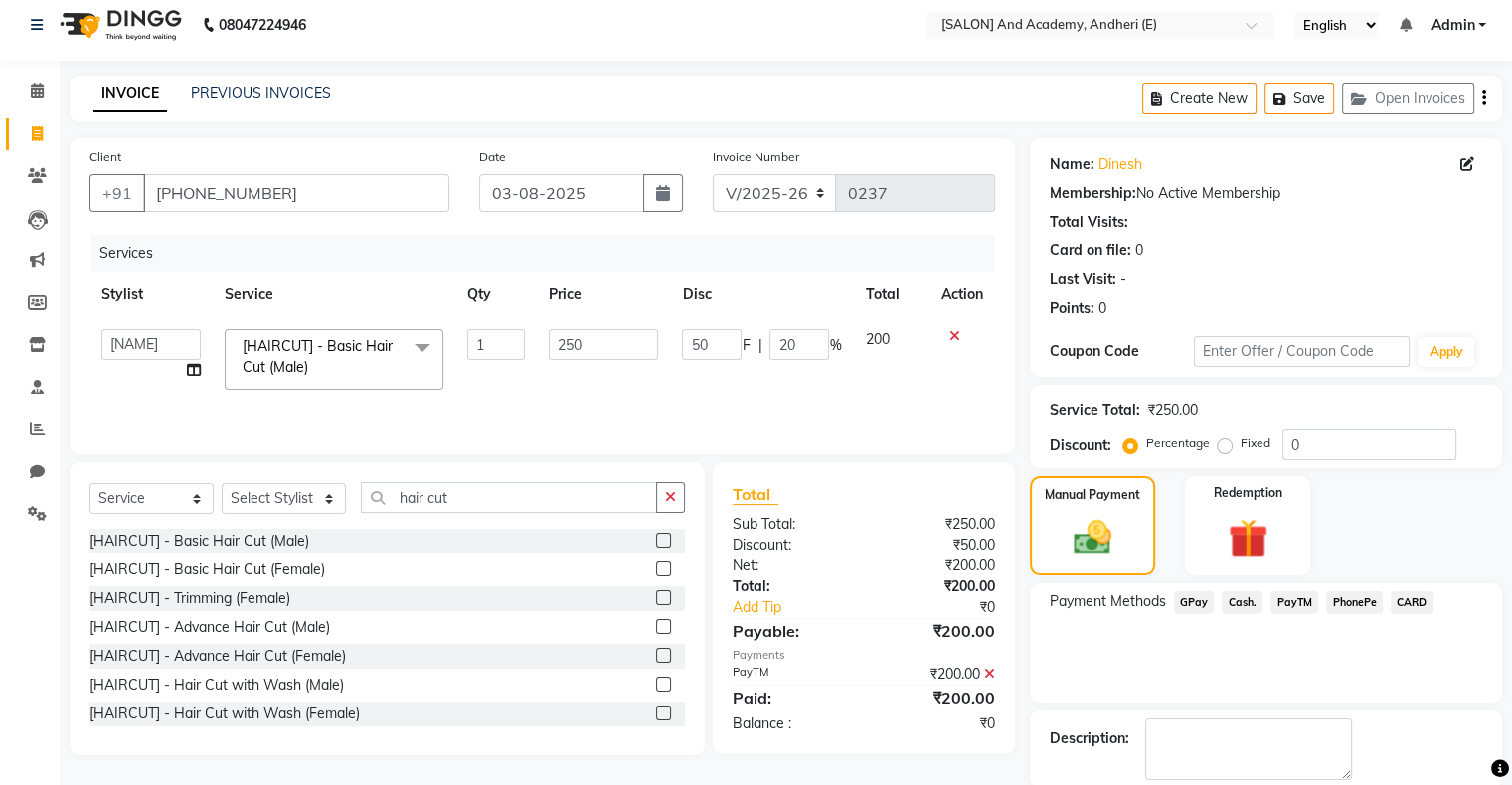 click on "PayTM" 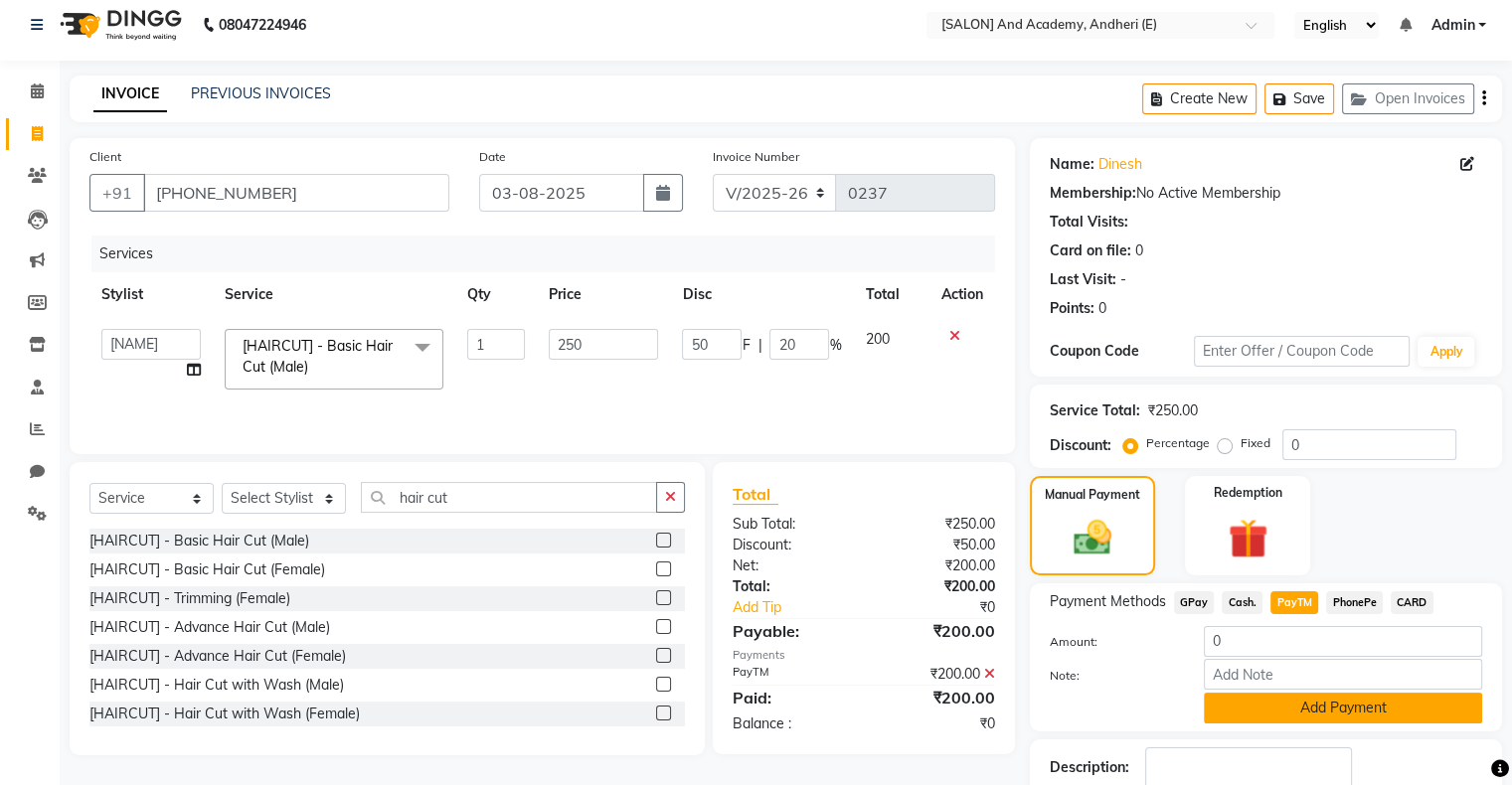 click on "Add Payment" 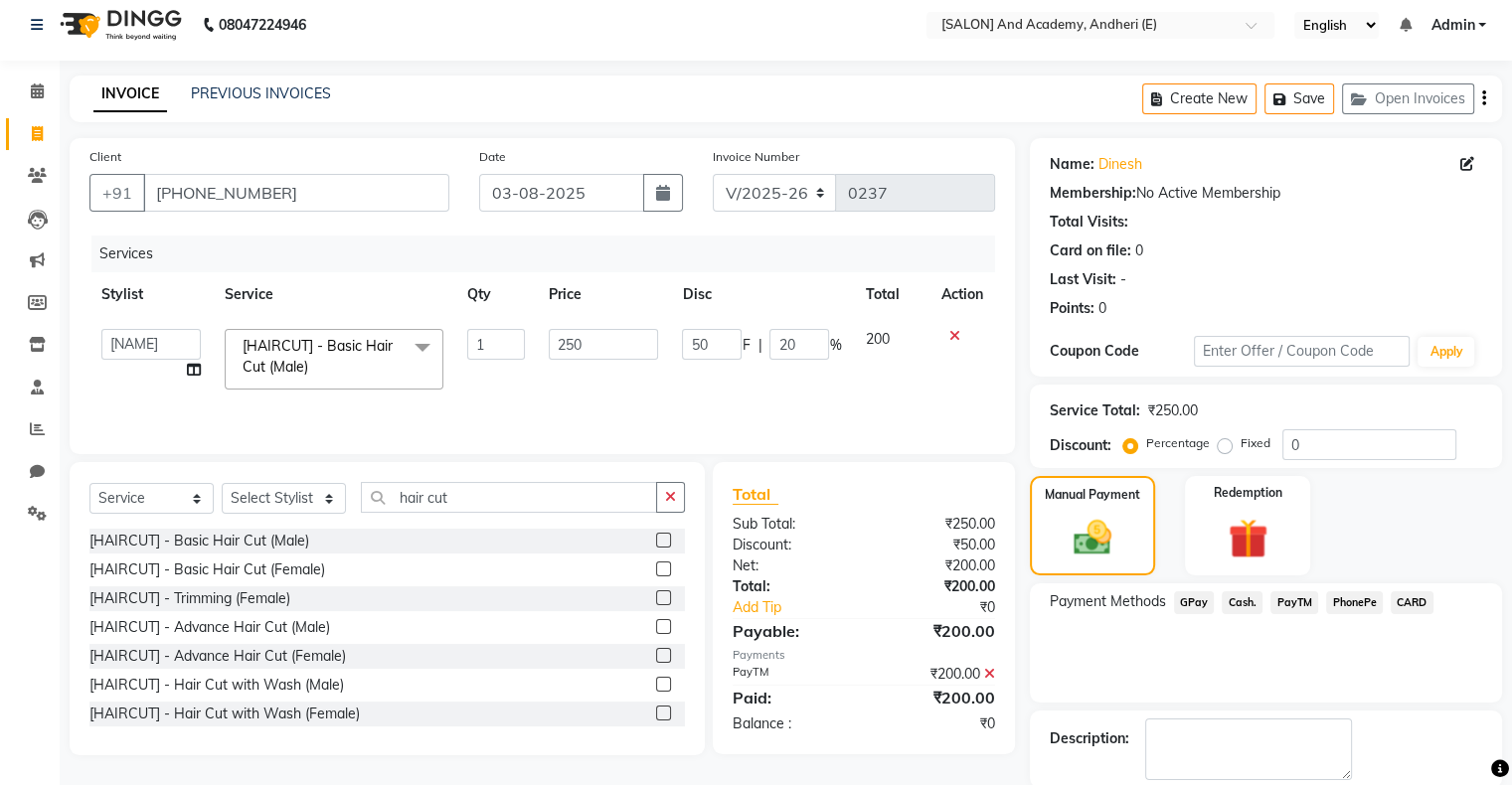 scroll, scrollTop: 109, scrollLeft: 0, axis: vertical 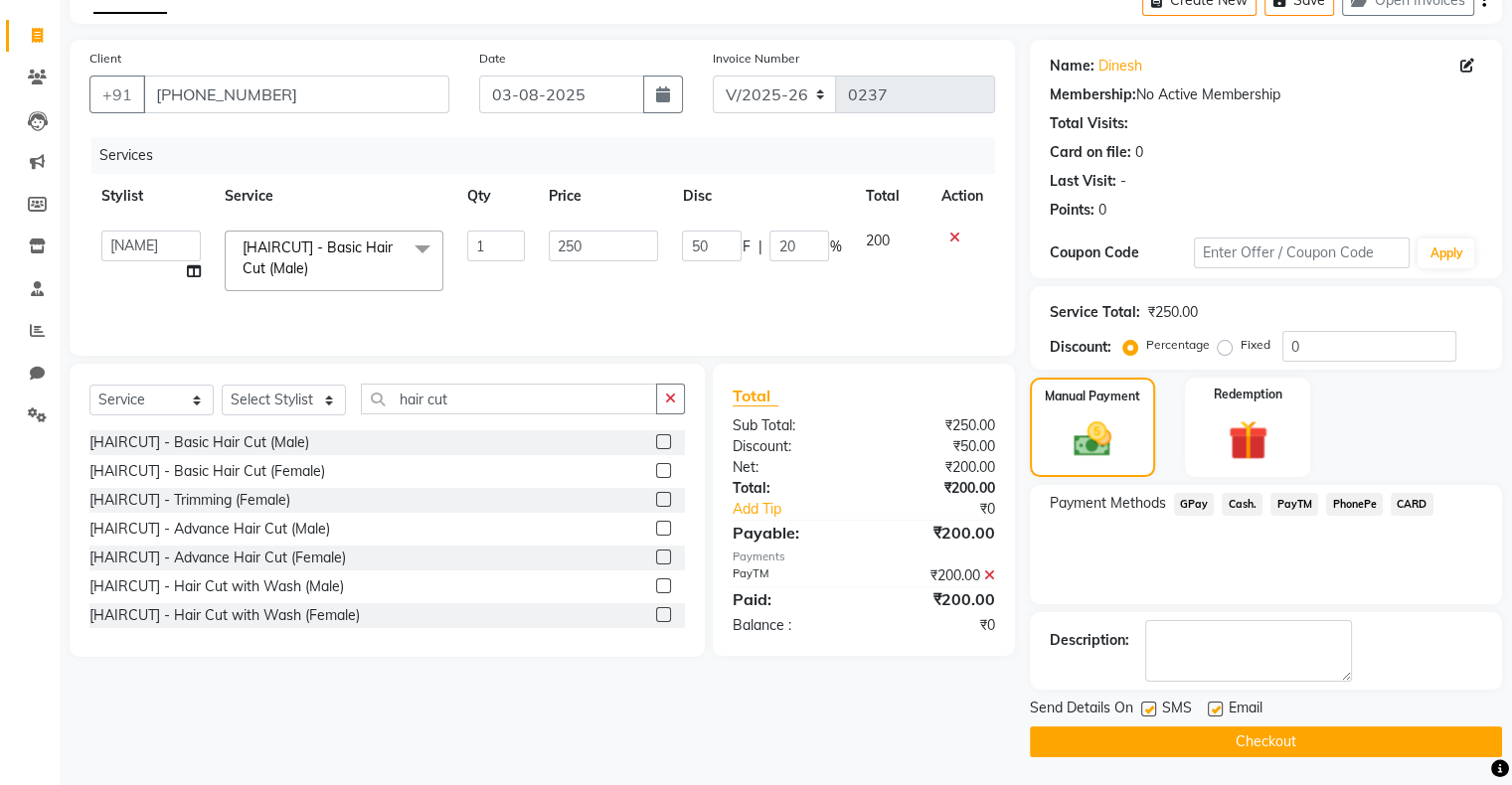 click on "Checkout" 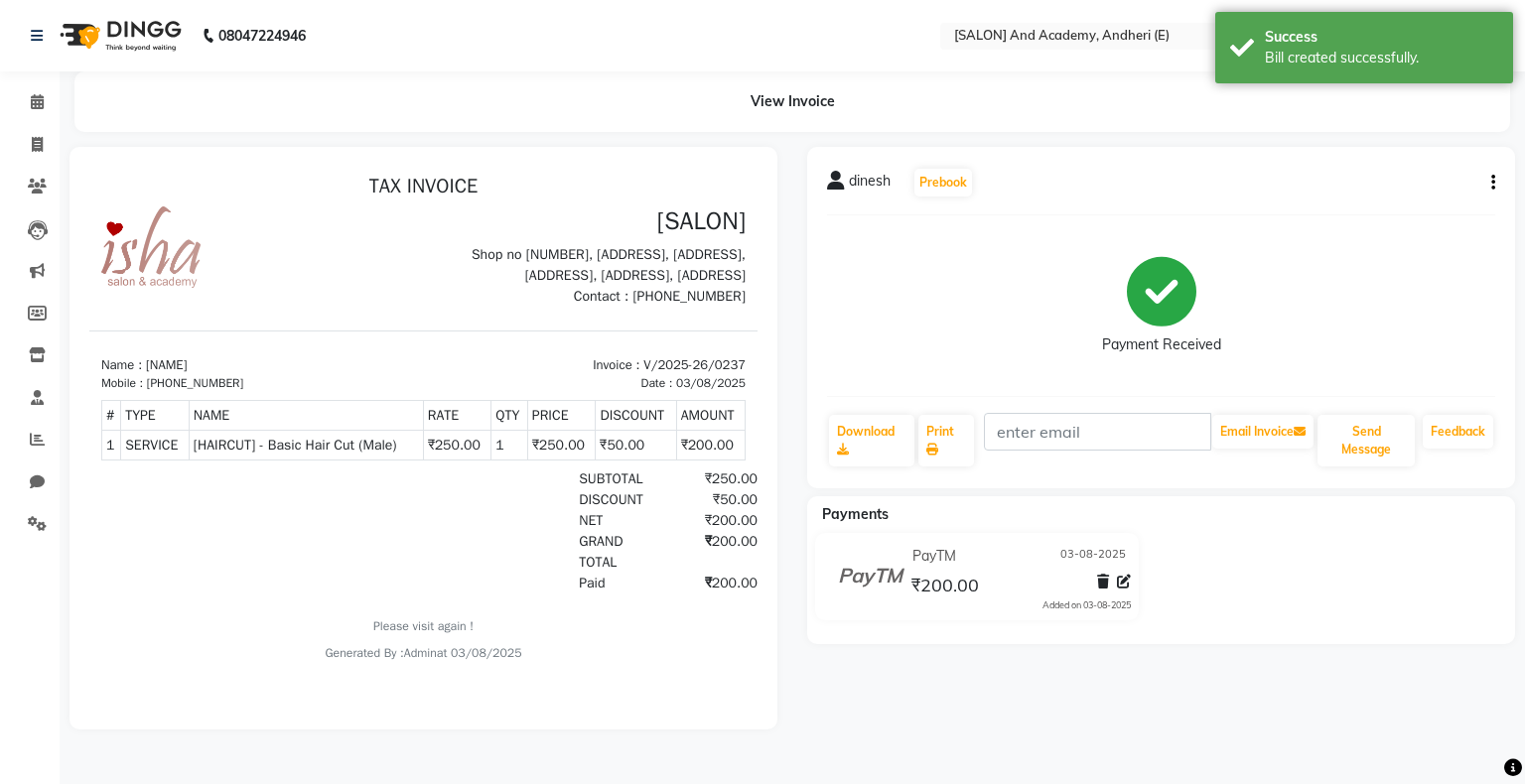 scroll, scrollTop: 0, scrollLeft: 0, axis: both 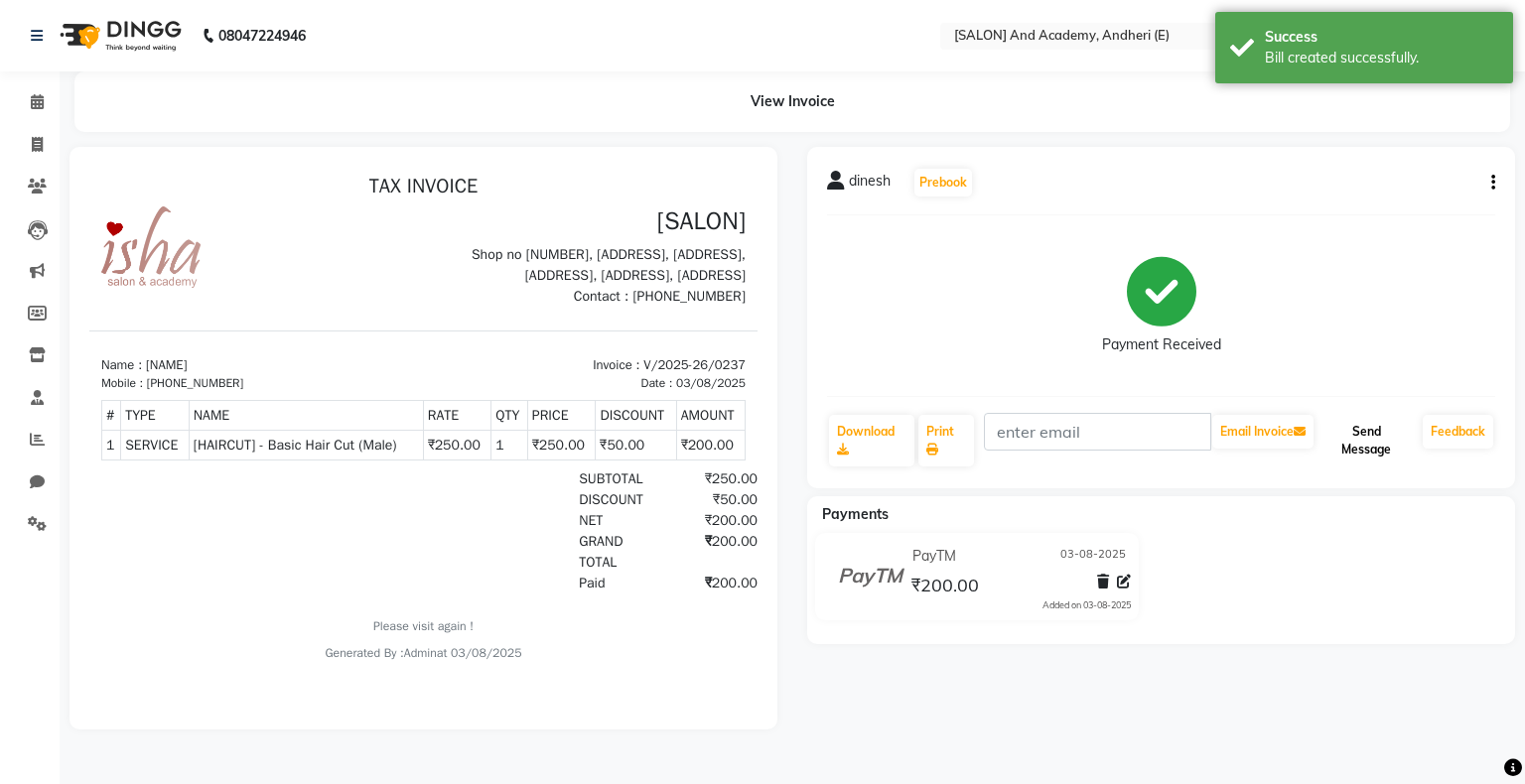 click on "Send Message" 